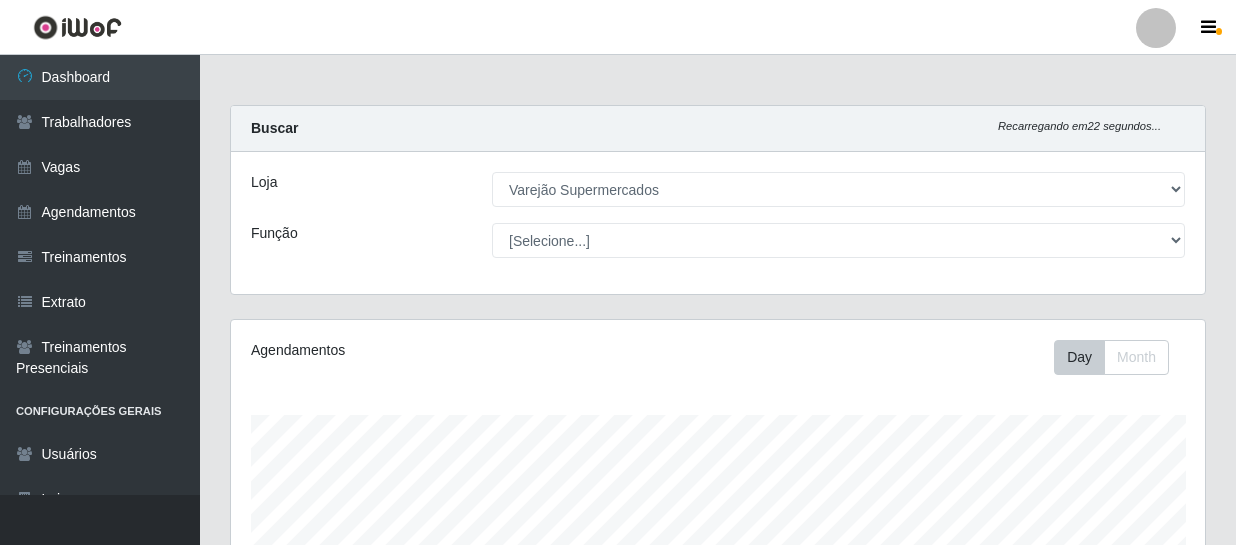 select on "237" 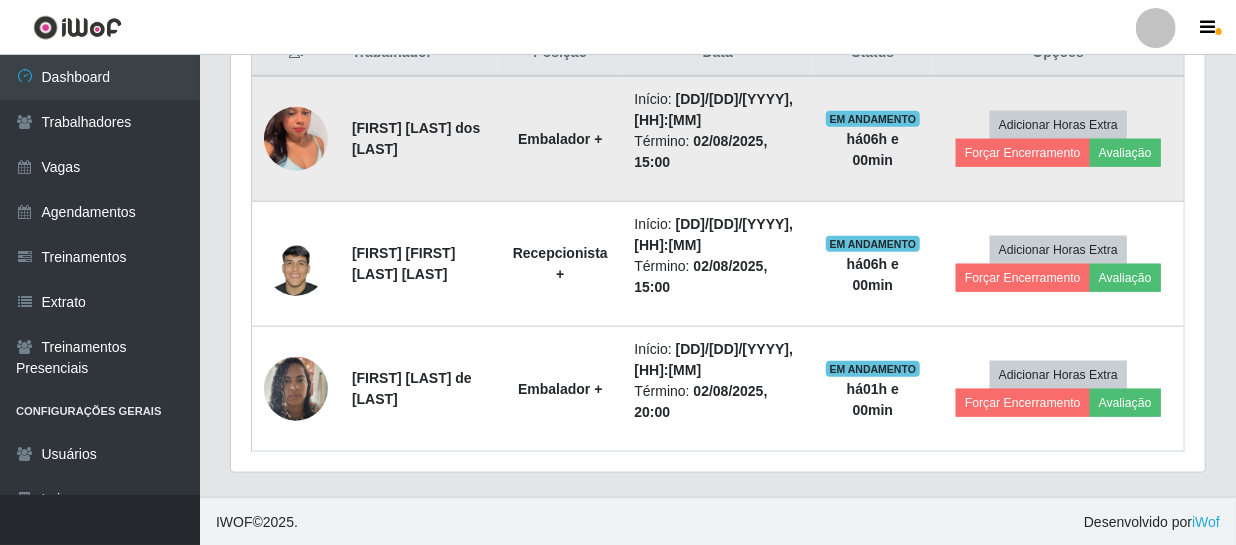 scroll, scrollTop: 999585, scrollLeft: 999025, axis: both 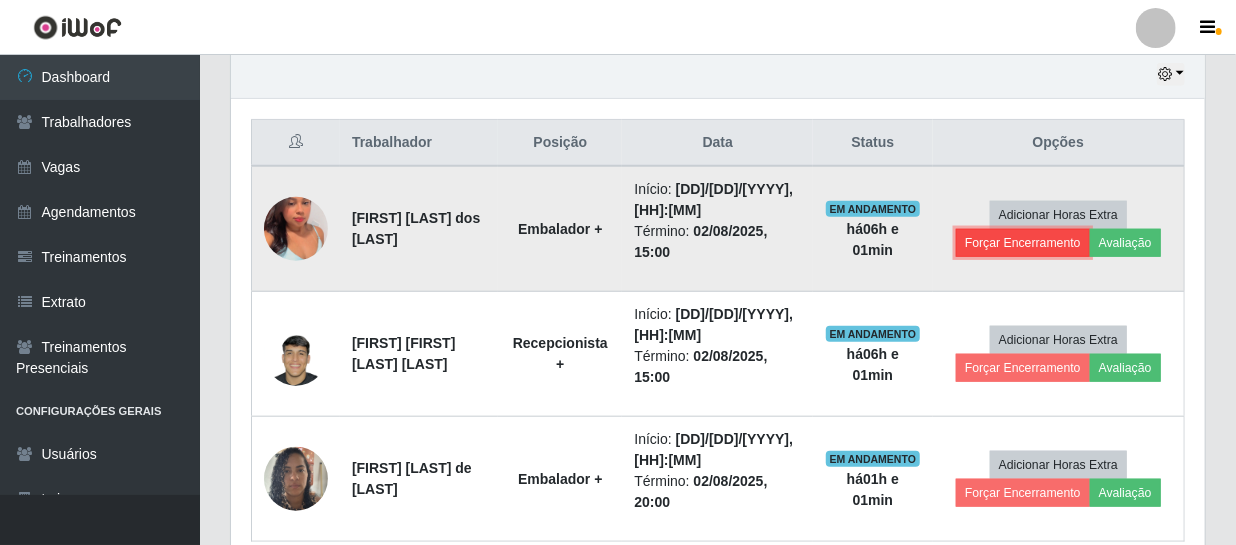 click on "Forçar Encerramento" at bounding box center [1023, 243] 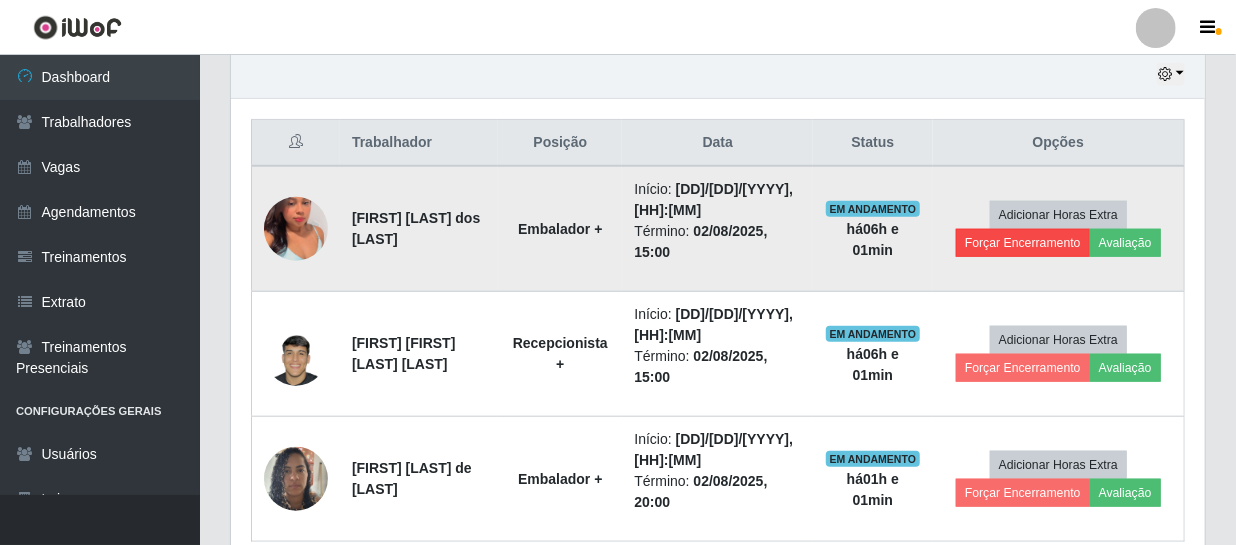 scroll, scrollTop: 999585, scrollLeft: 999033, axis: both 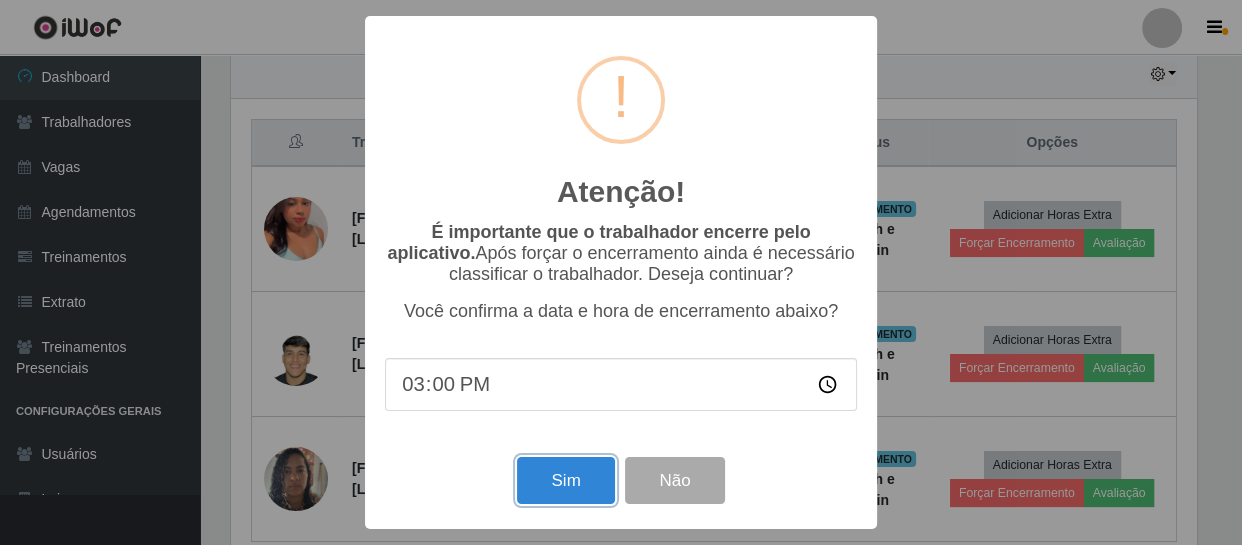 click on "Sim" at bounding box center (565, 480) 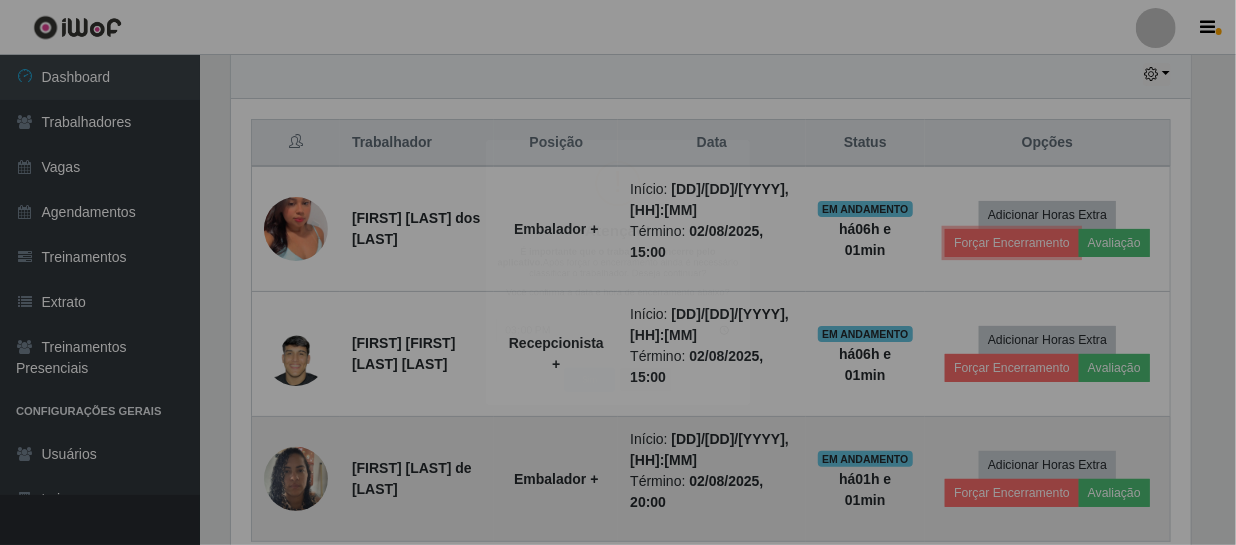 scroll, scrollTop: 999585, scrollLeft: 999025, axis: both 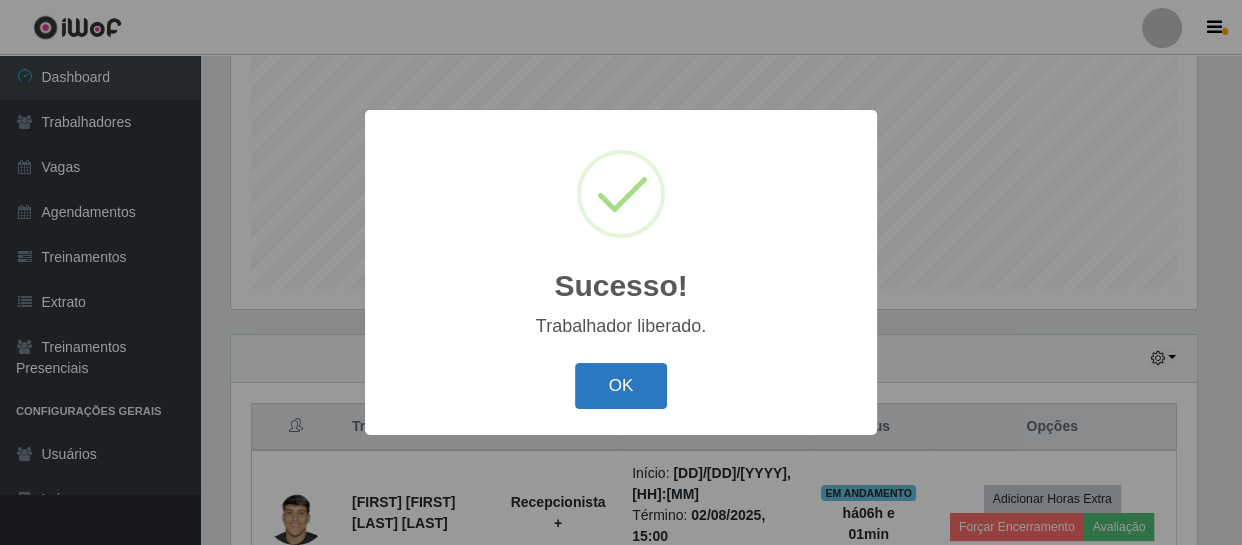 click on "OK" at bounding box center [621, 386] 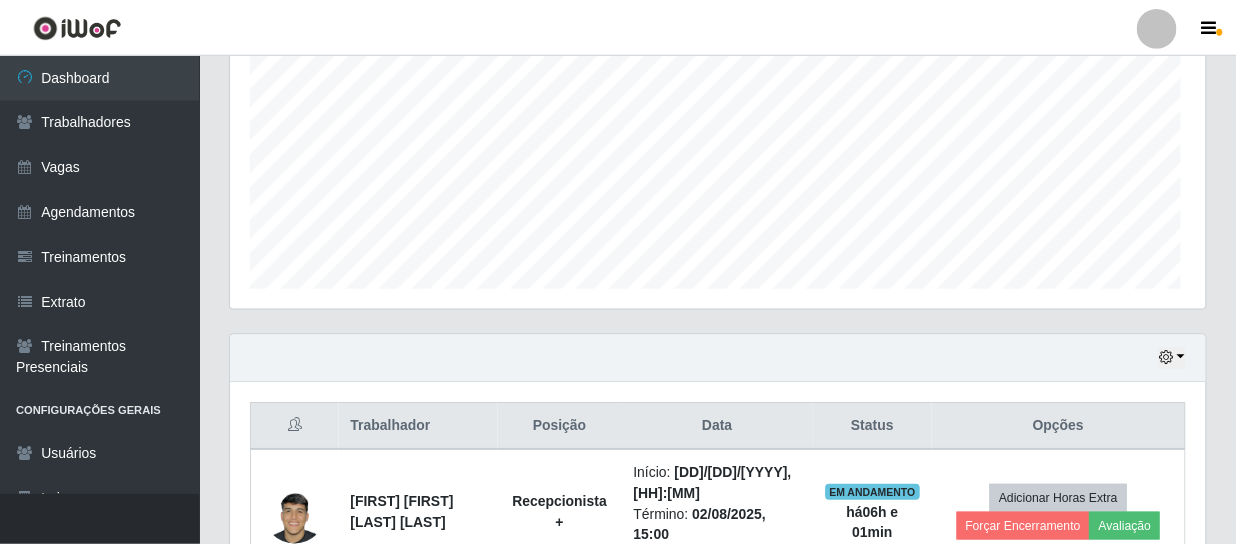 scroll, scrollTop: 999585, scrollLeft: 999025, axis: both 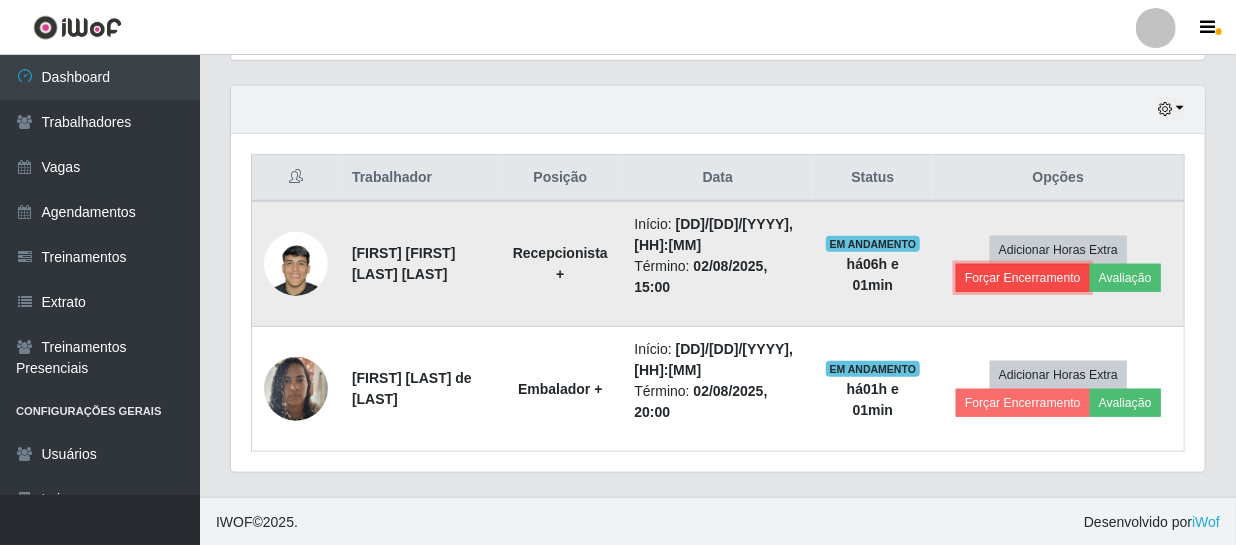 click on "Forçar Encerramento" at bounding box center [1023, 278] 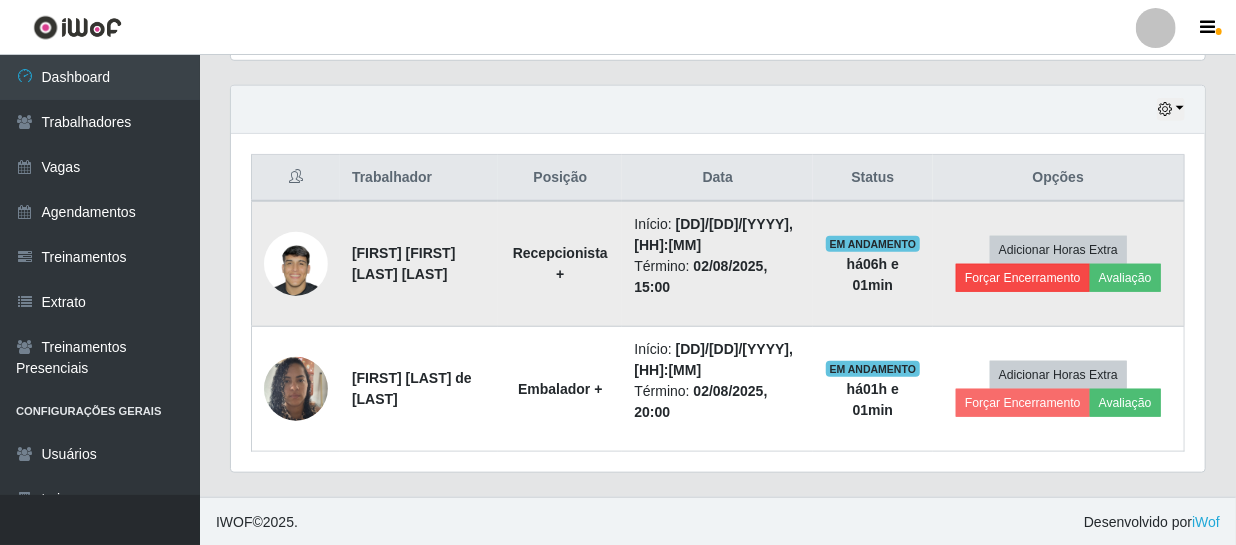 scroll, scrollTop: 999585, scrollLeft: 999033, axis: both 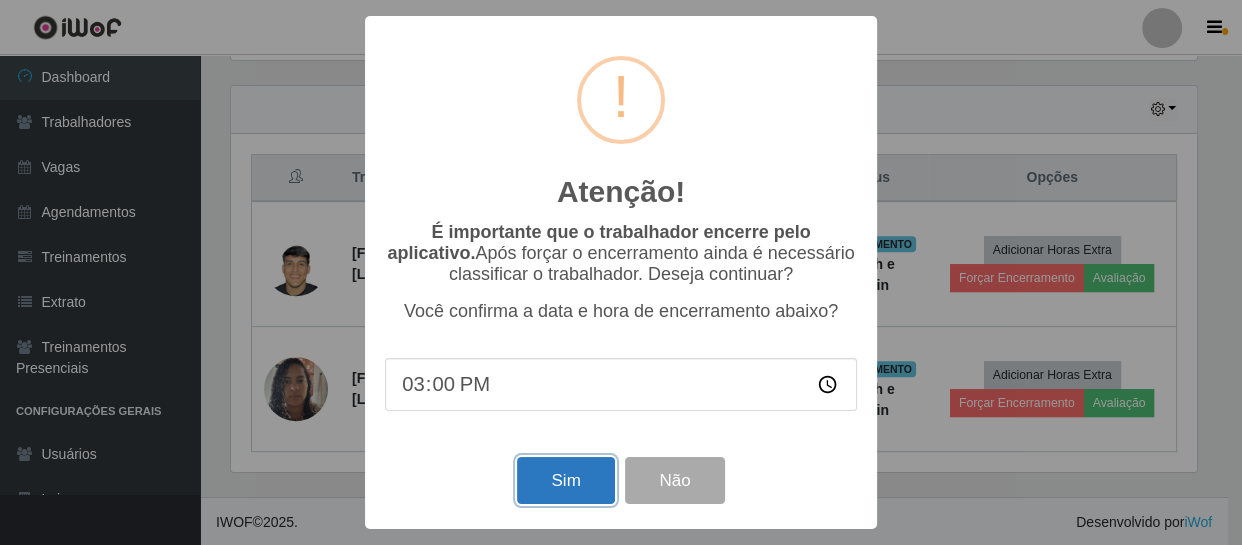 click on "Sim" at bounding box center [565, 480] 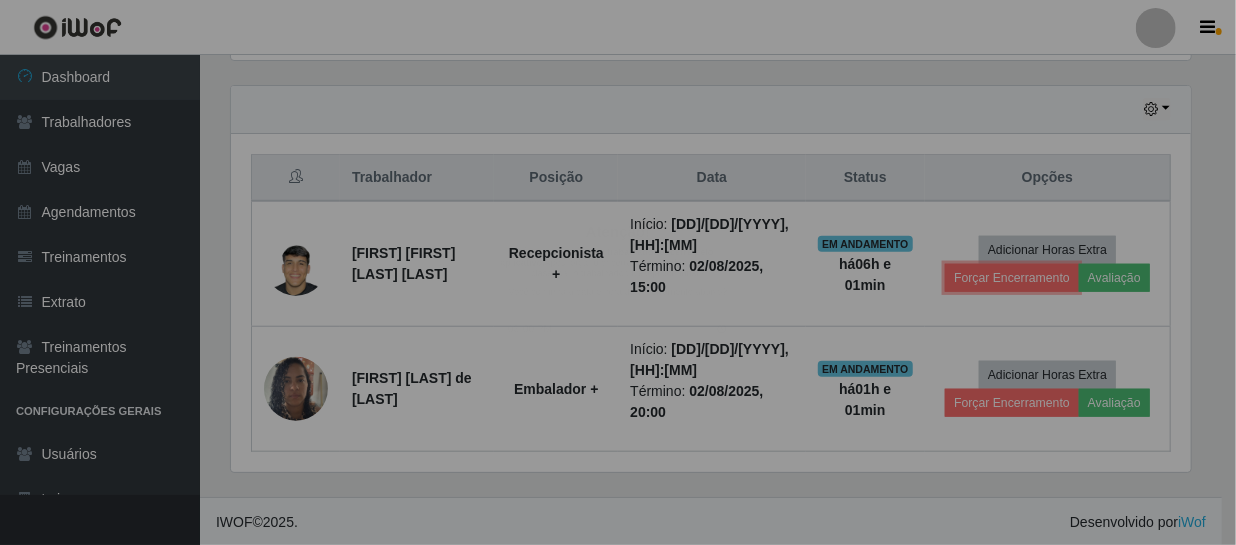 scroll, scrollTop: 999585, scrollLeft: 999025, axis: both 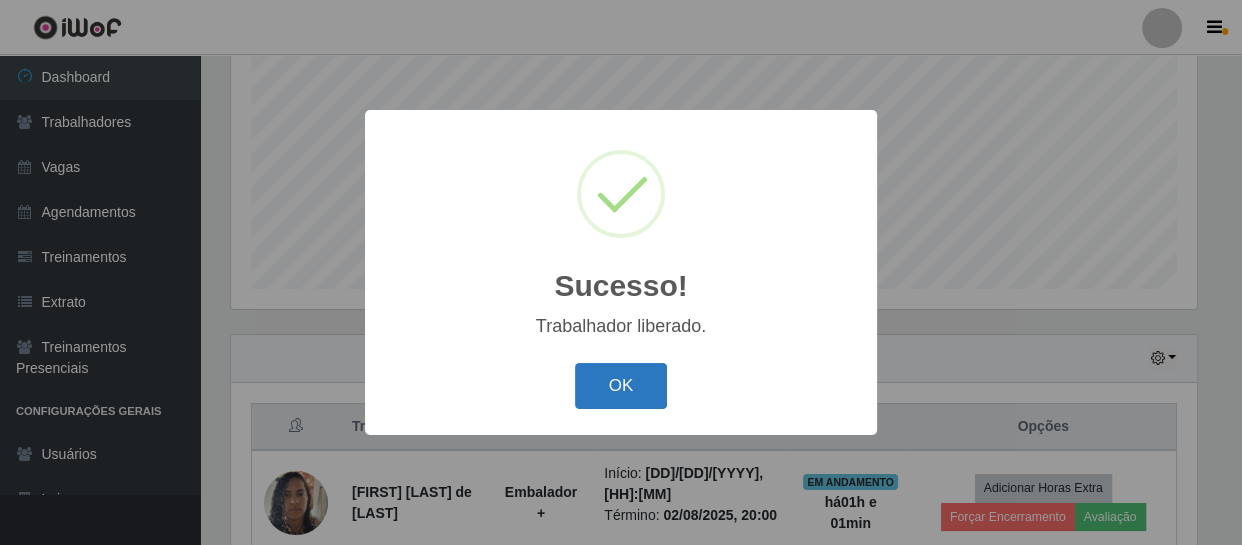 click on "OK" at bounding box center (621, 386) 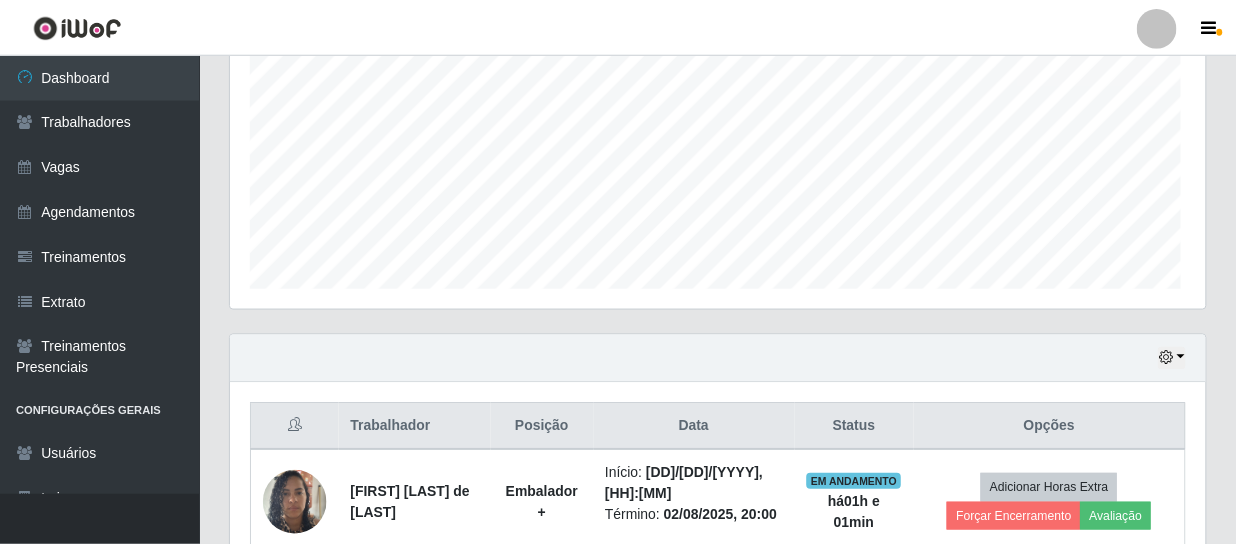 scroll, scrollTop: 999585, scrollLeft: 999025, axis: both 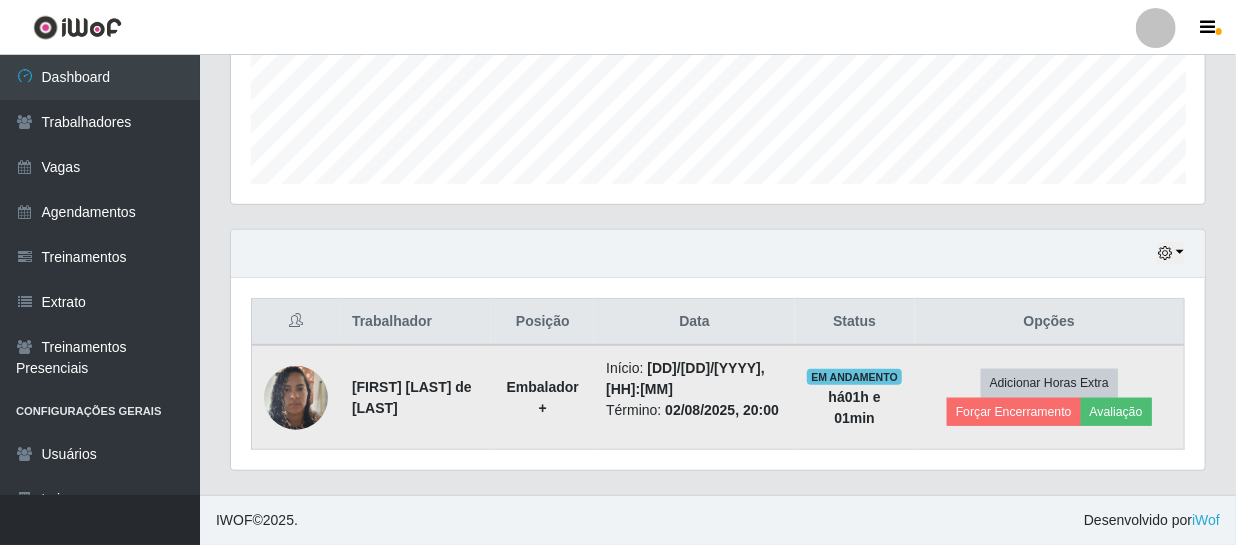 click at bounding box center [296, 397] 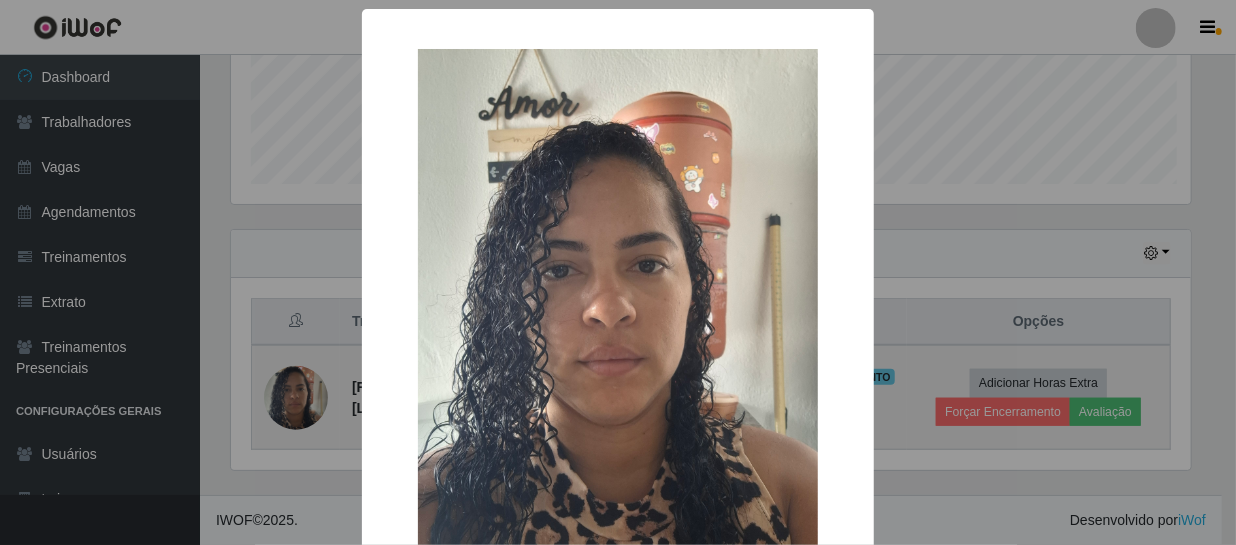 scroll, scrollTop: 999585, scrollLeft: 999033, axis: both 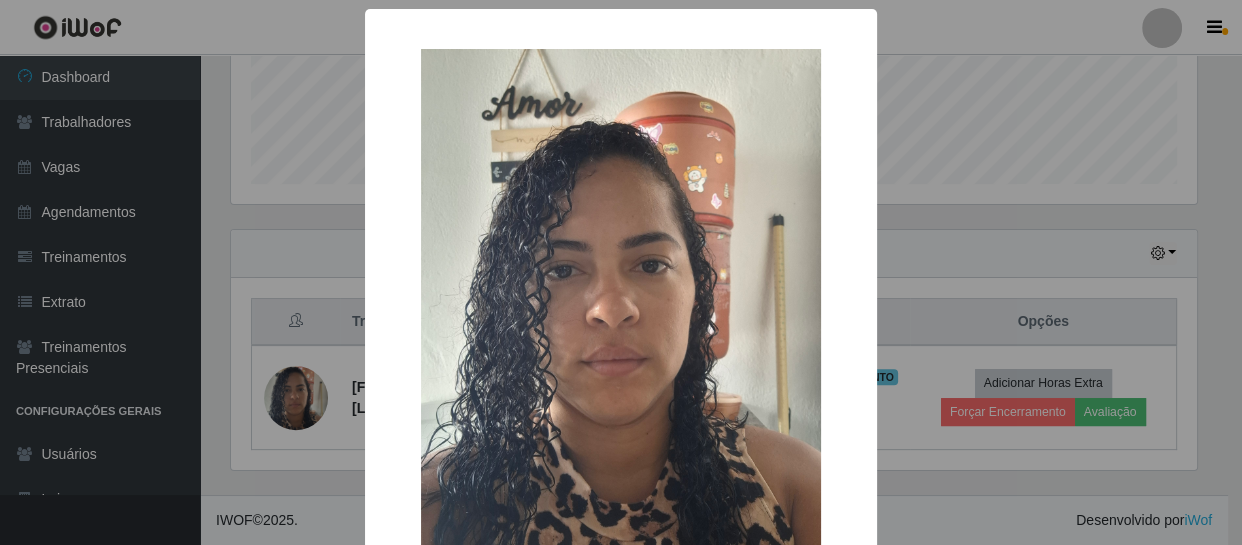 click on "× OK Cancel" at bounding box center [621, 272] 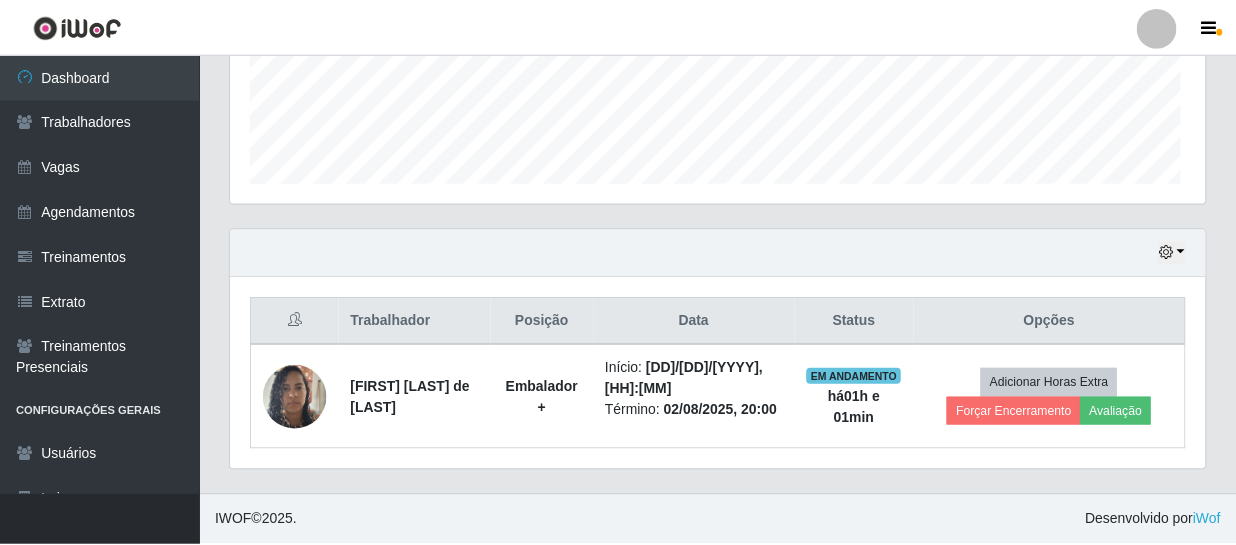 scroll, scrollTop: 999585, scrollLeft: 999025, axis: both 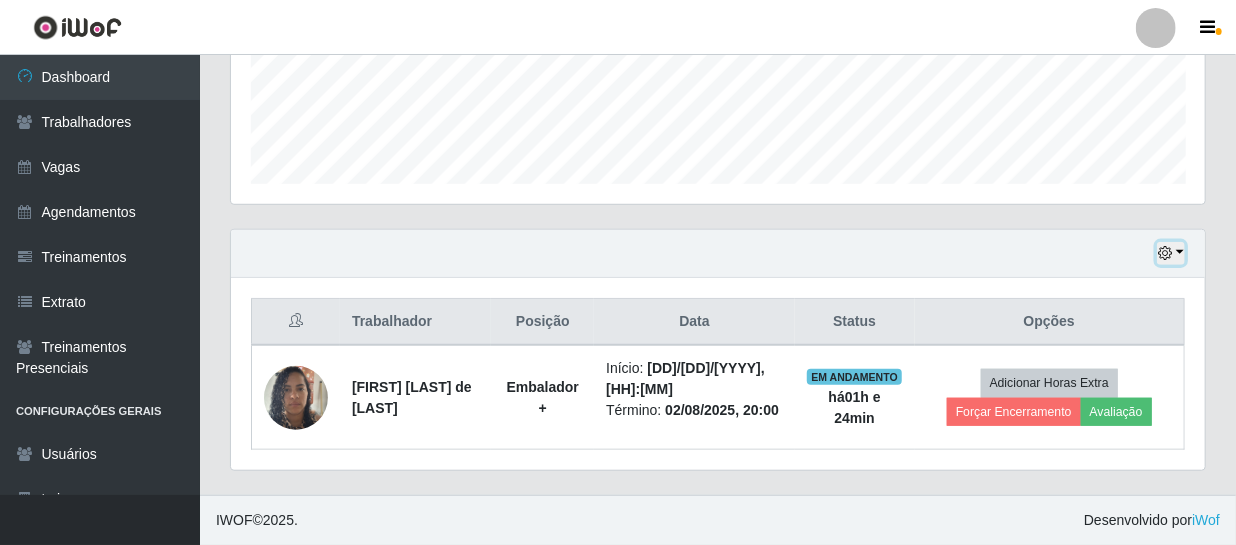 click at bounding box center [1171, 253] 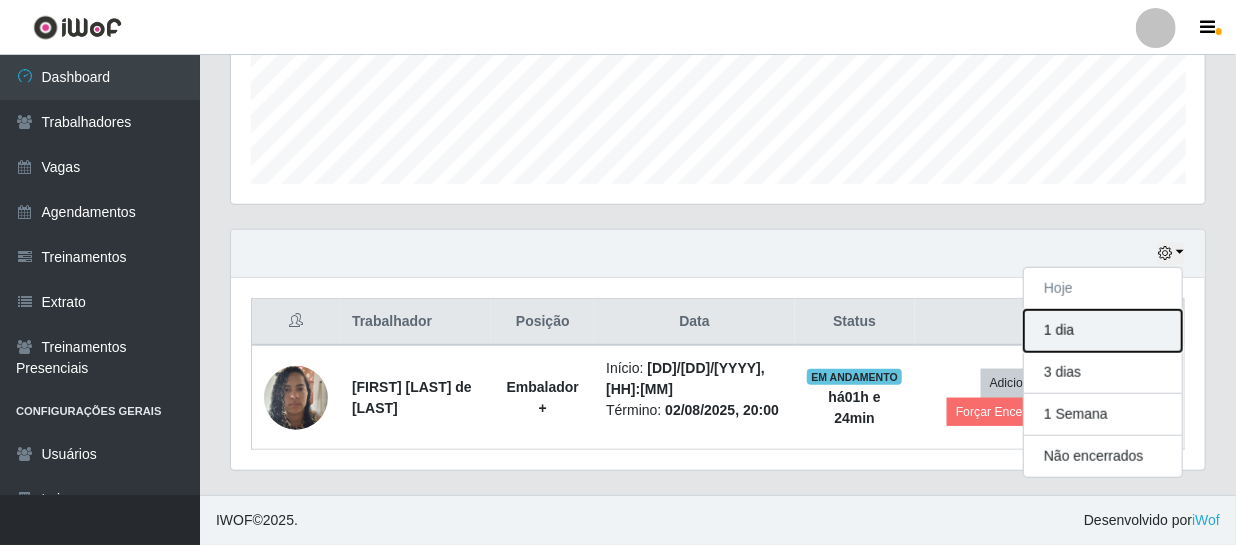 click on "1 dia" at bounding box center (1103, 331) 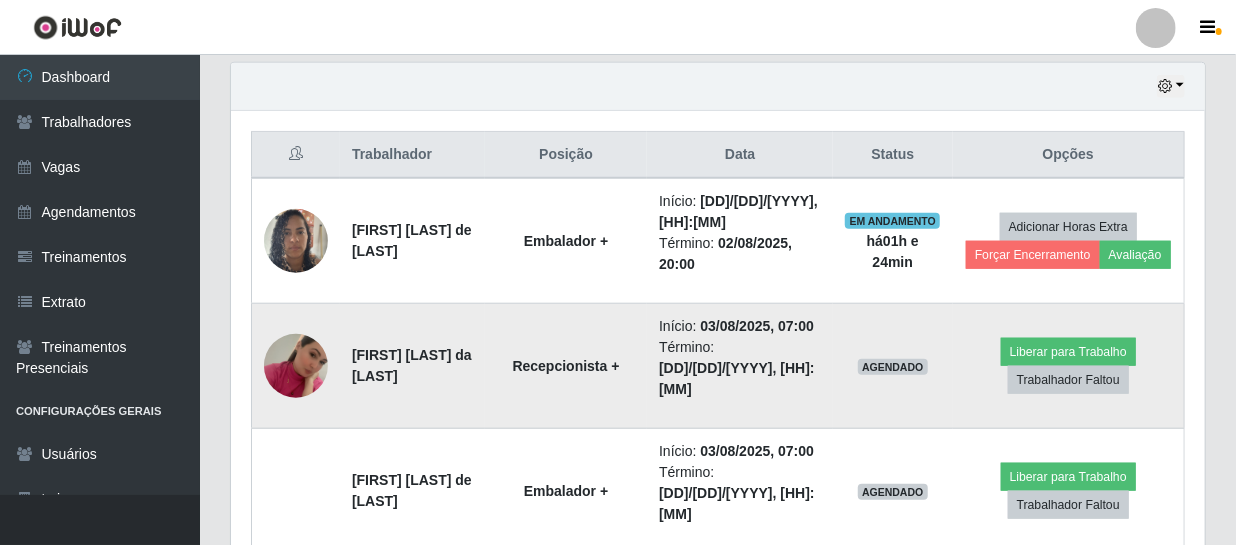 scroll, scrollTop: 789, scrollLeft: 0, axis: vertical 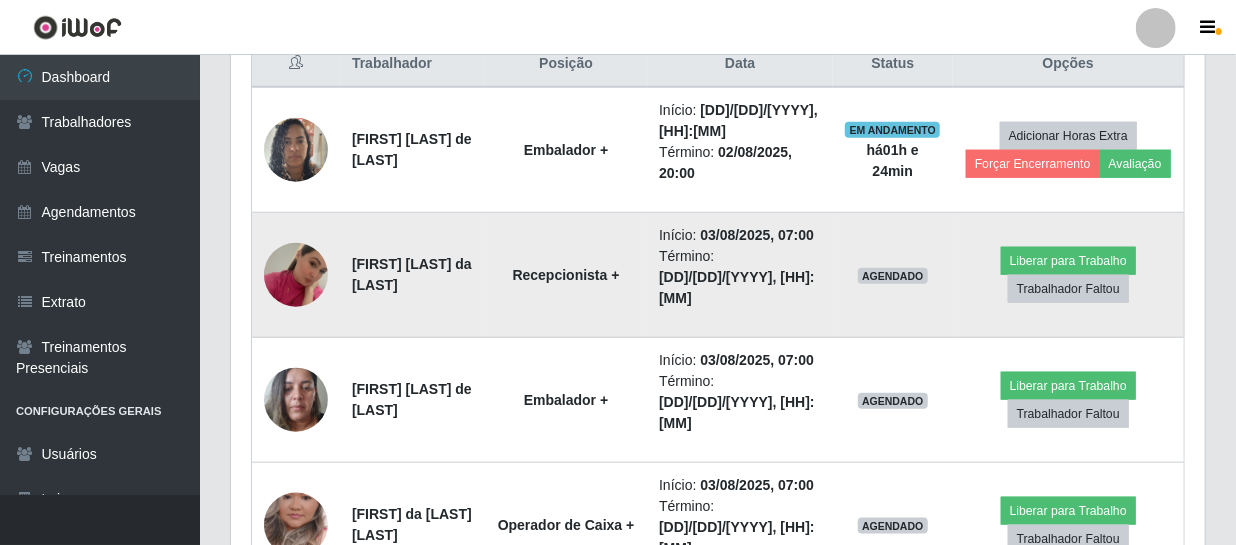 click at bounding box center [296, 275] 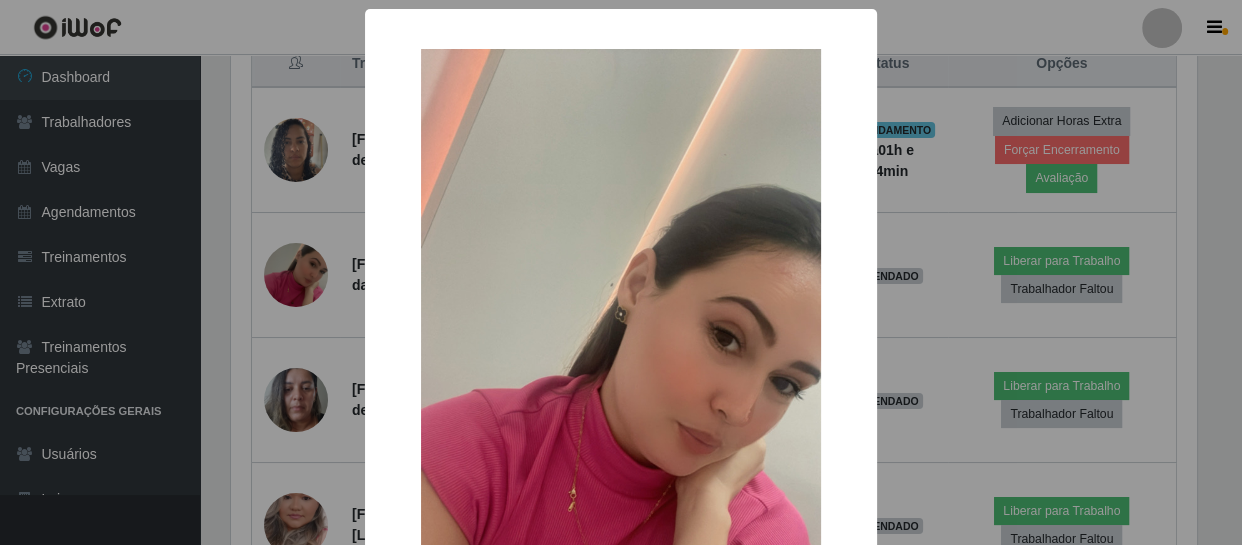 click on "× OK Cancel" at bounding box center (621, 272) 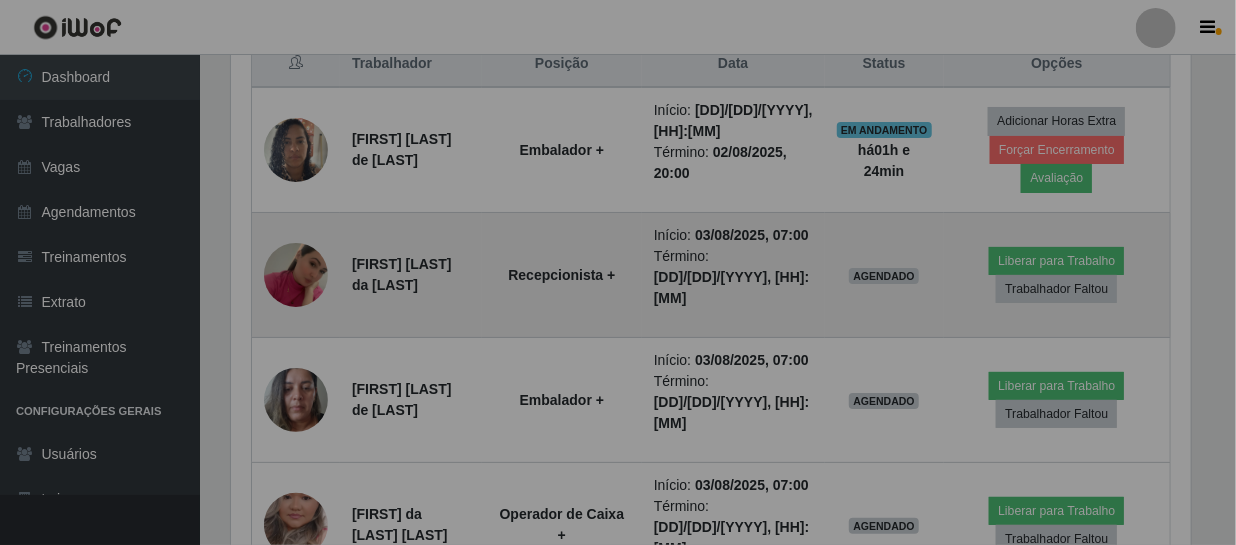 scroll, scrollTop: 999585, scrollLeft: 999025, axis: both 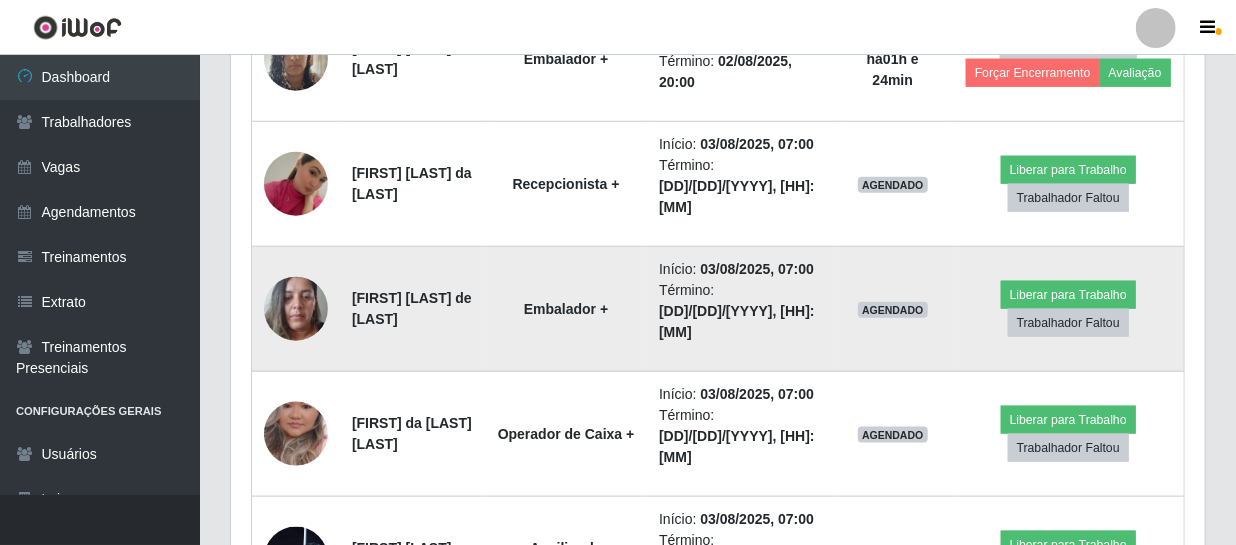 click at bounding box center (296, 308) 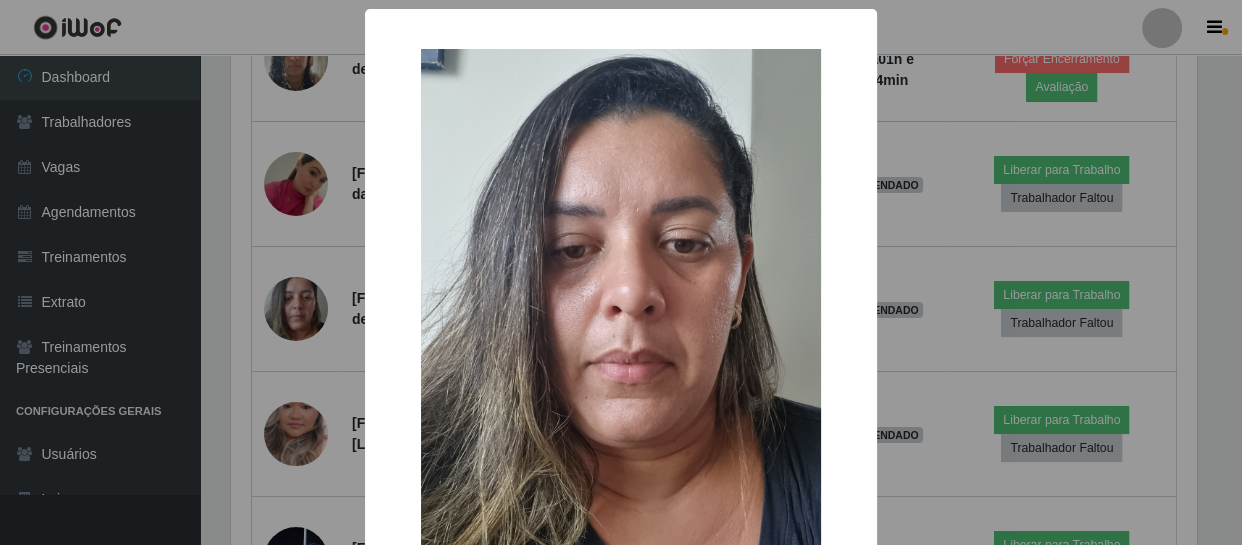 click on "× OK Cancel" at bounding box center [621, 272] 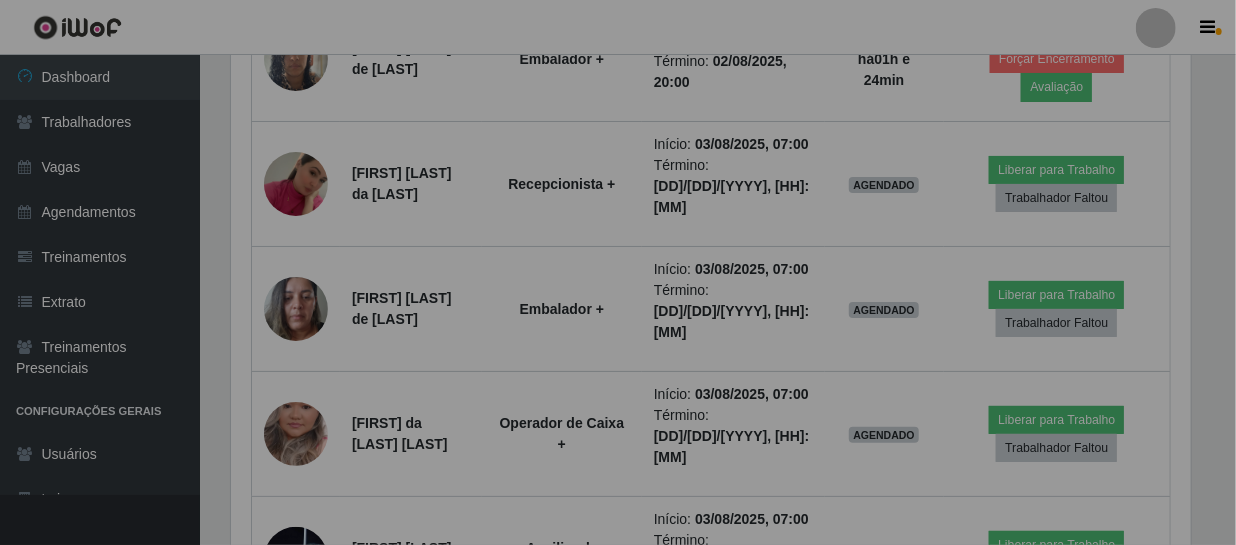 scroll, scrollTop: 999585, scrollLeft: 999025, axis: both 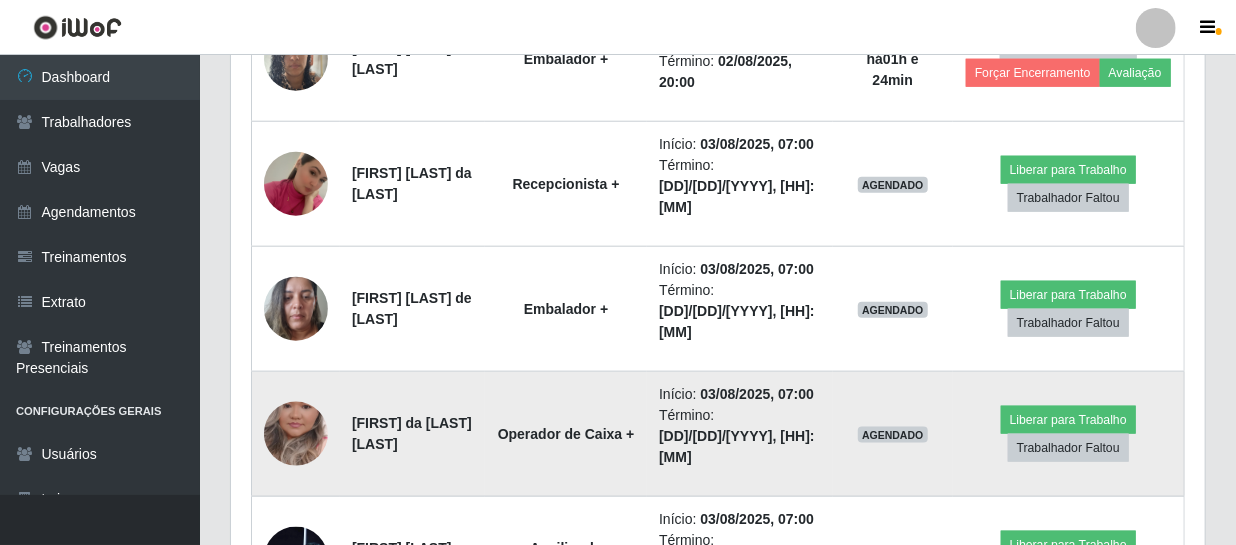 click at bounding box center [296, 434] 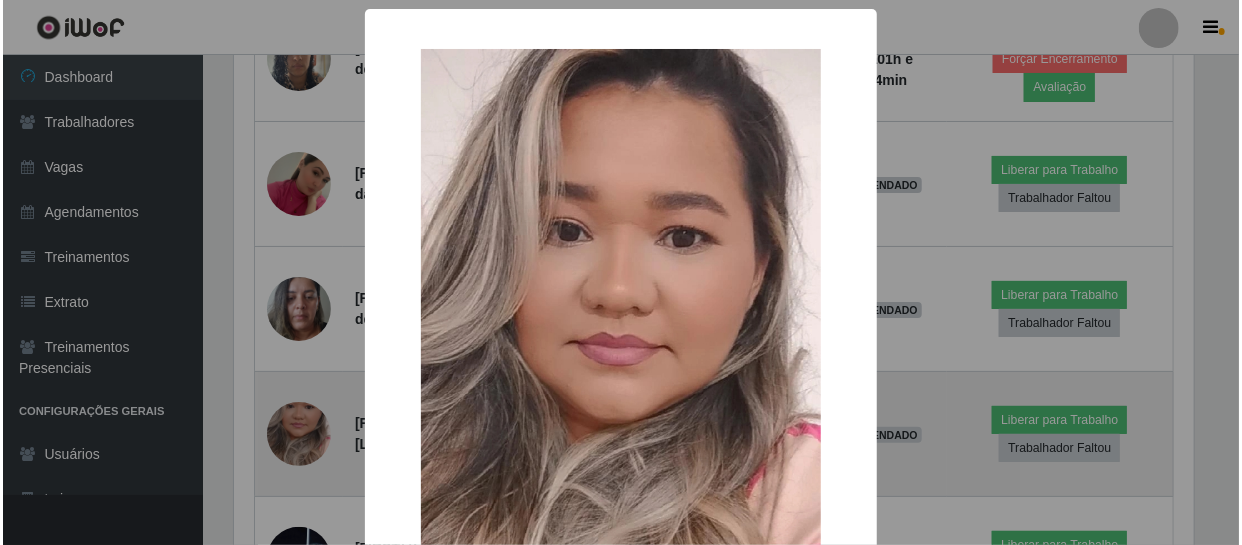 scroll, scrollTop: 999585, scrollLeft: 999033, axis: both 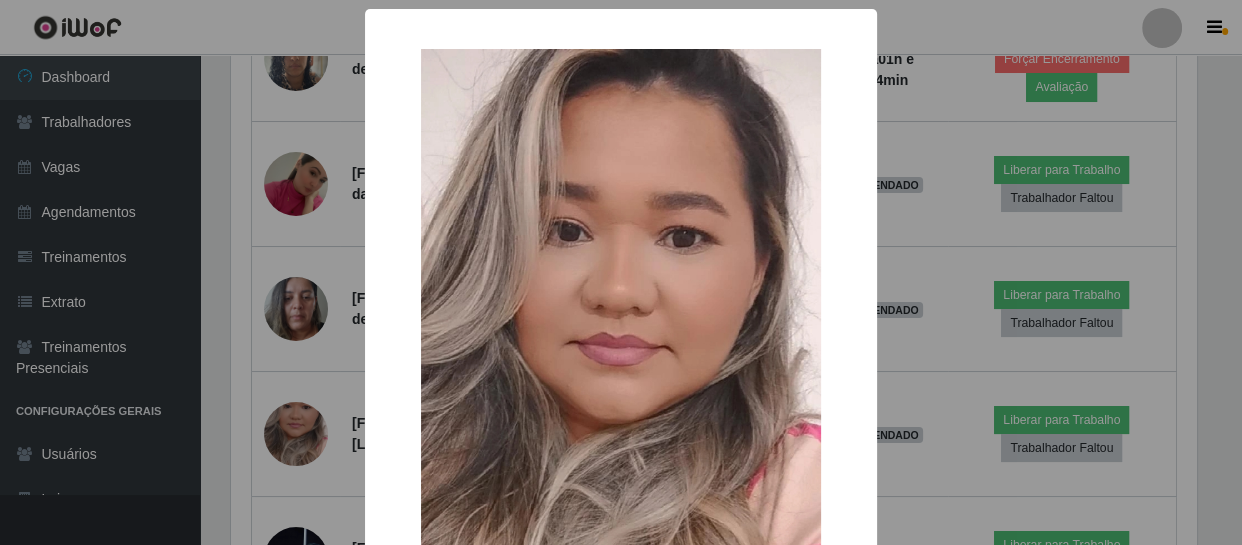 click on "× OK Cancel" at bounding box center [621, 272] 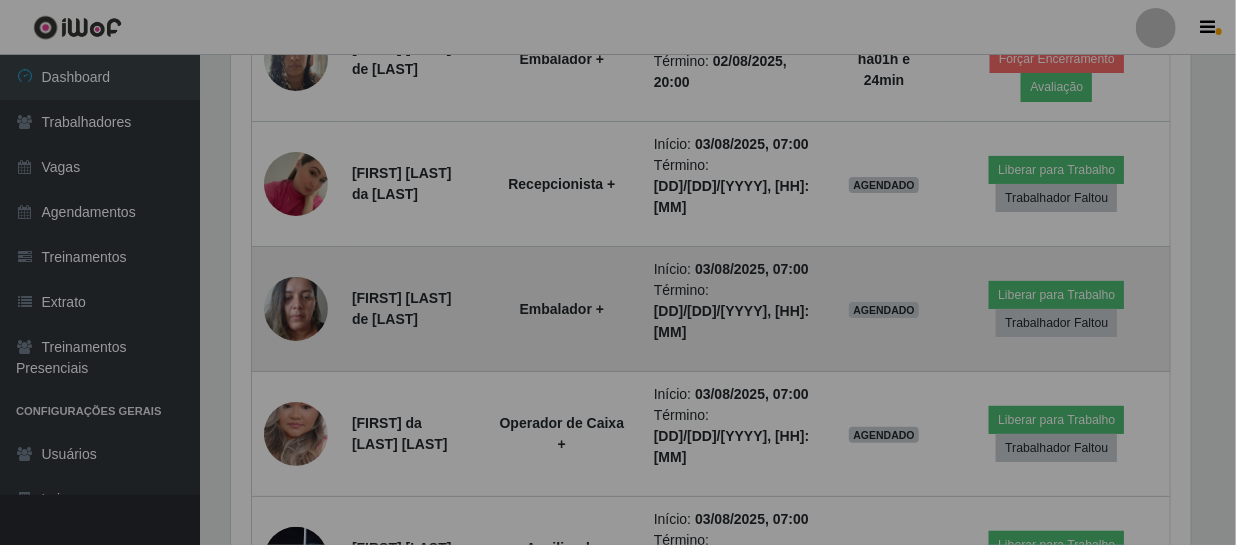 scroll, scrollTop: 999585, scrollLeft: 999025, axis: both 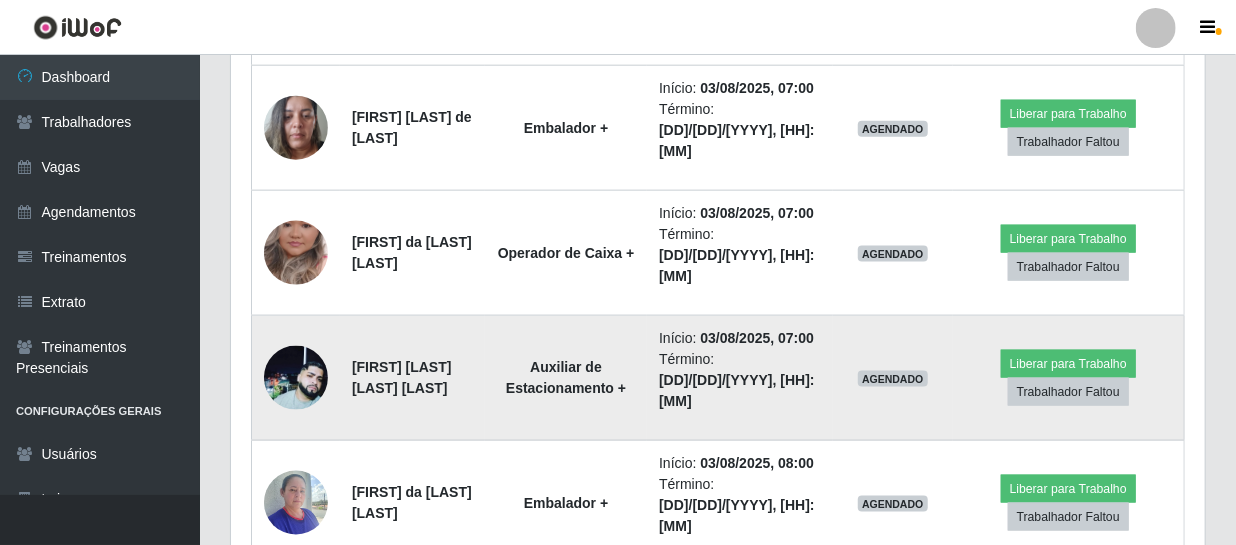 click at bounding box center [296, 378] 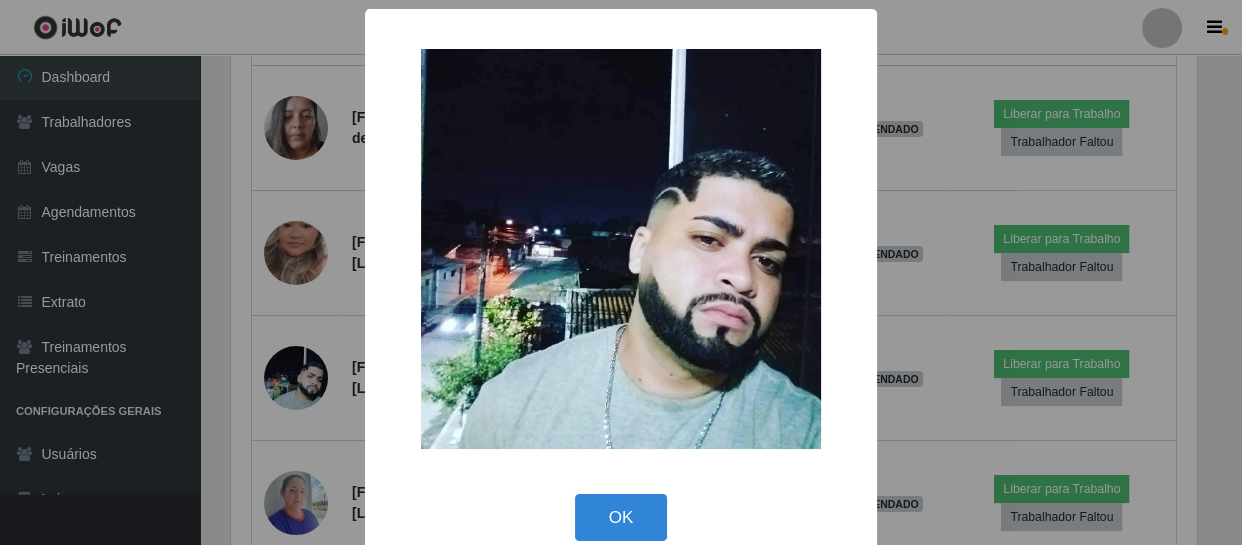 click on "× OK Cancel" at bounding box center [621, 272] 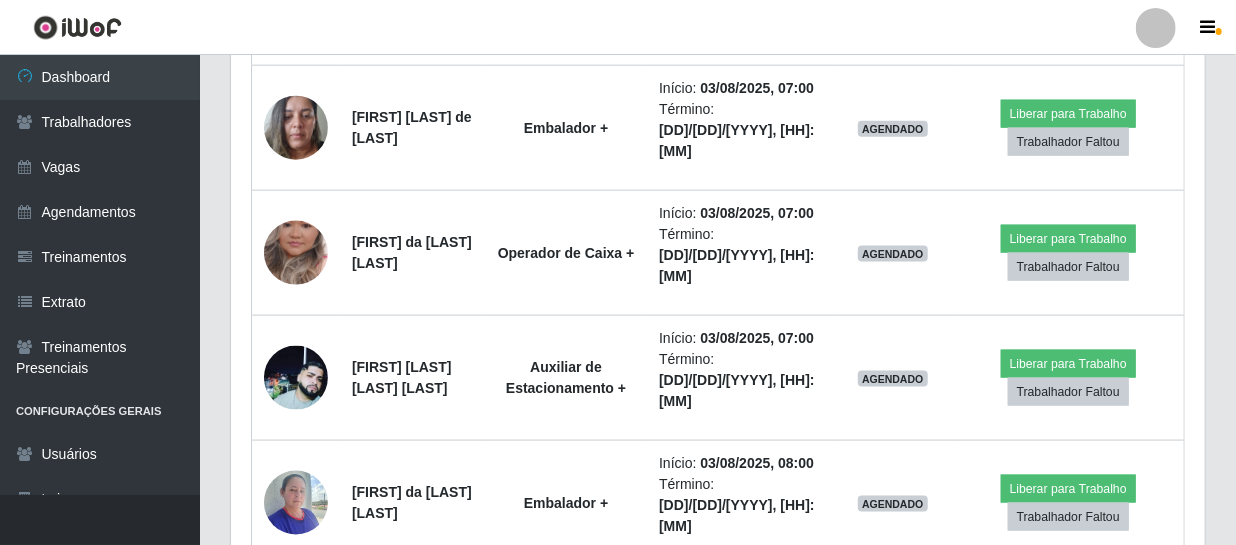 scroll, scrollTop: 999585, scrollLeft: 999025, axis: both 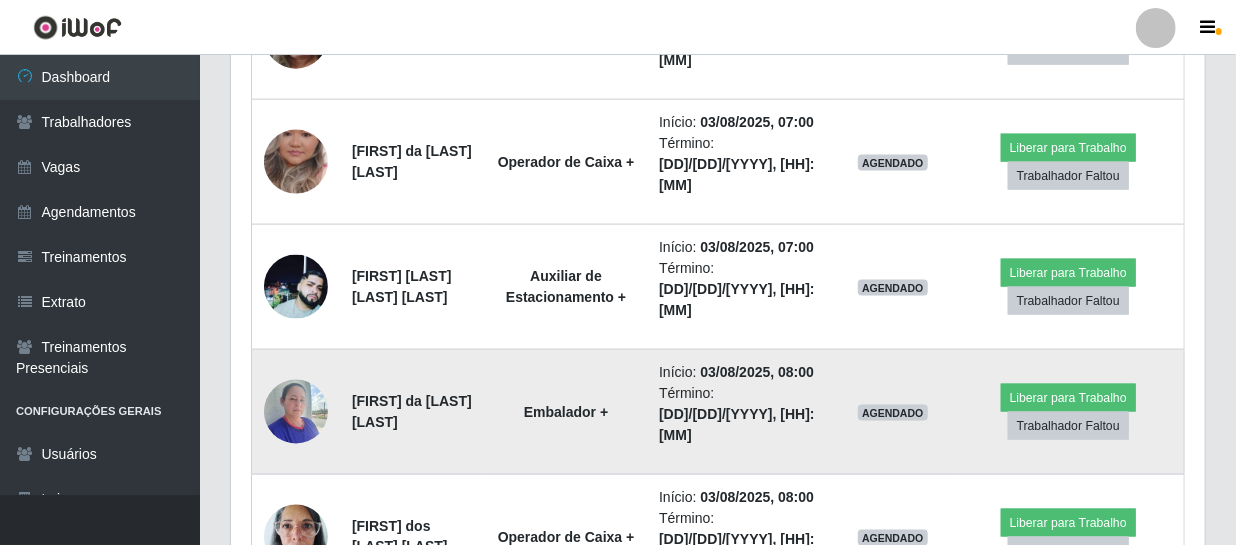 click at bounding box center (296, 411) 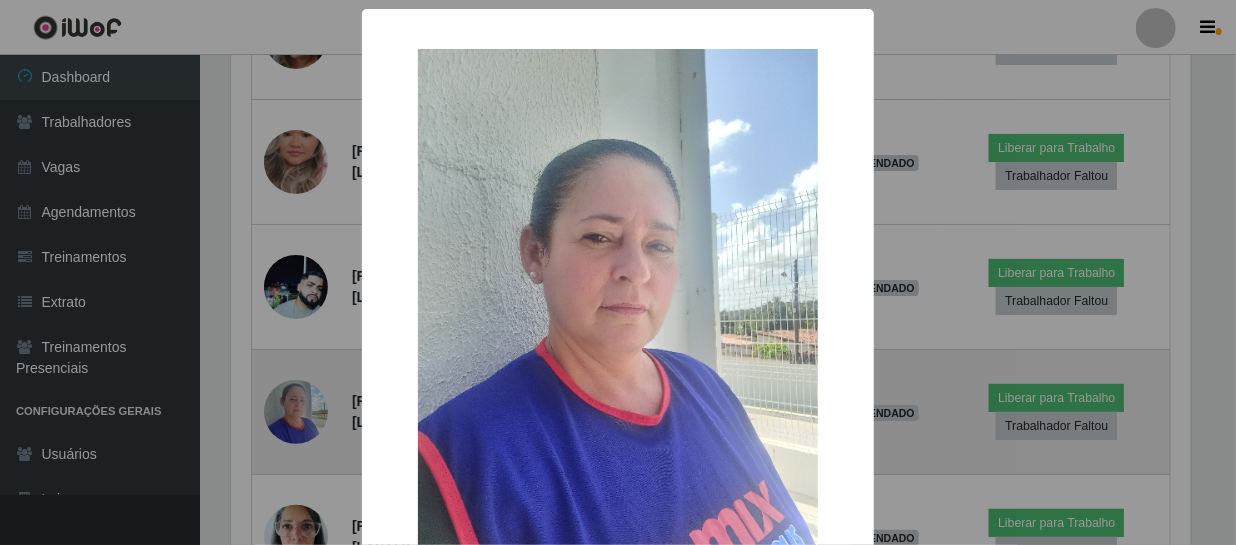 scroll, scrollTop: 999585, scrollLeft: 999033, axis: both 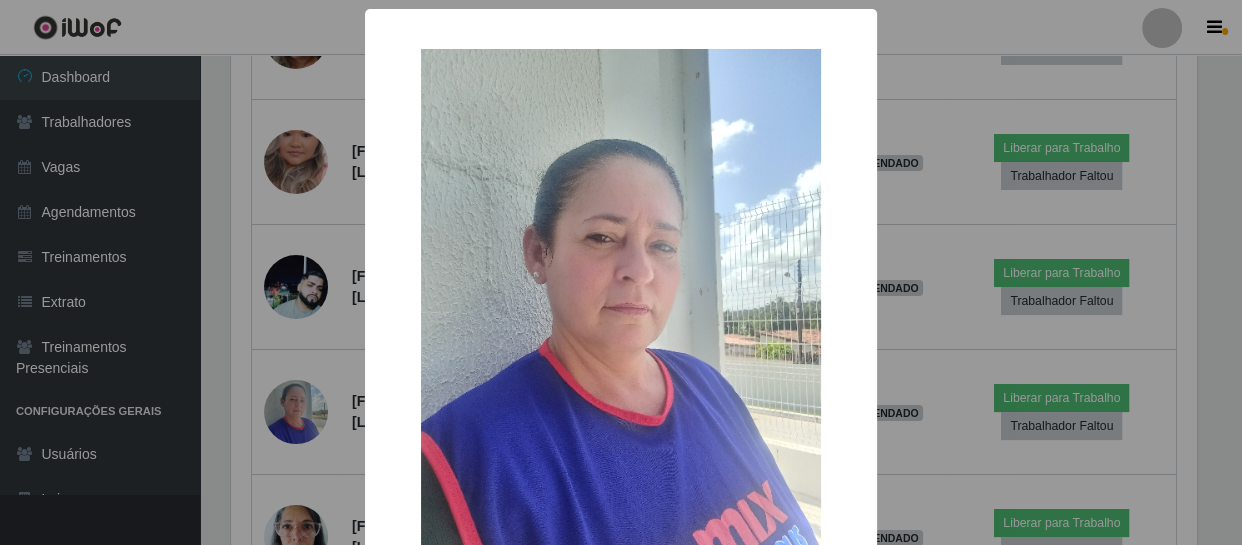 click on "× OK Cancel" at bounding box center (621, 272) 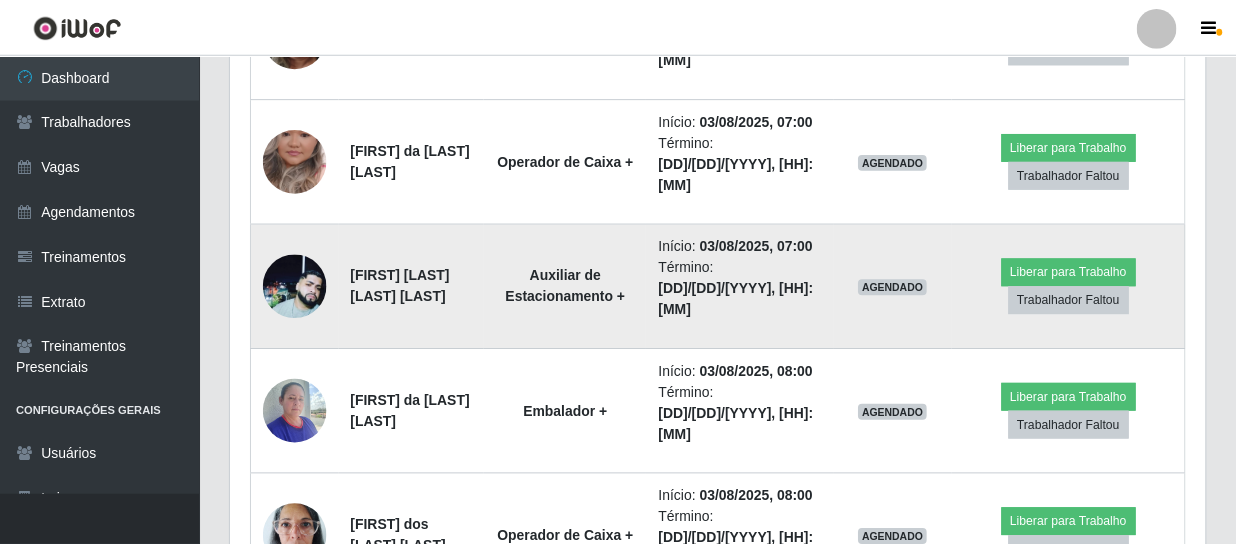 scroll, scrollTop: 999585, scrollLeft: 999025, axis: both 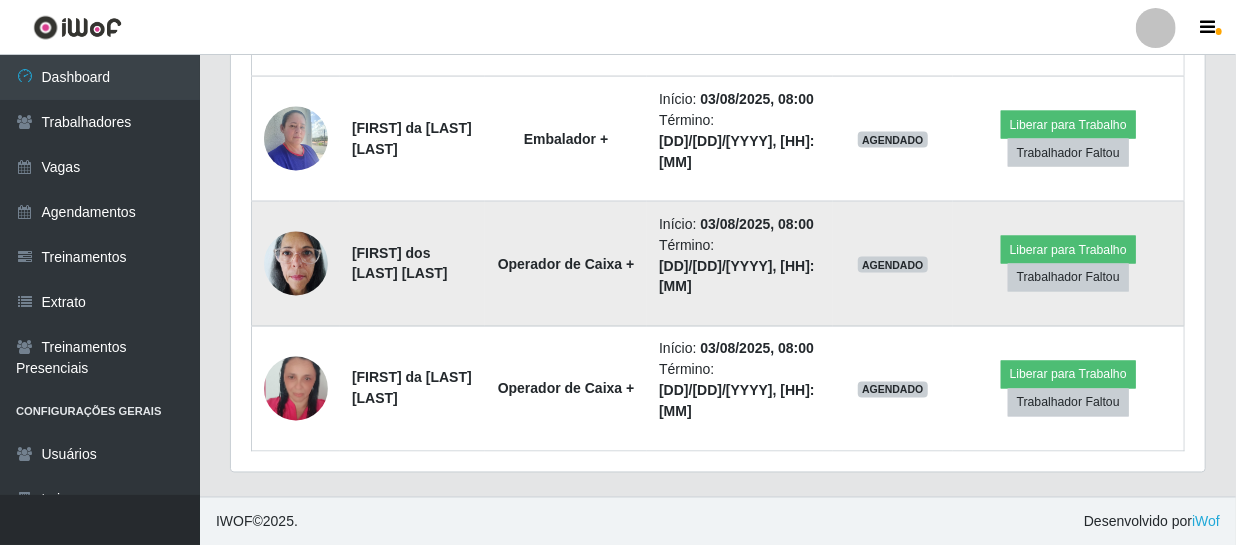 click at bounding box center (296, 263) 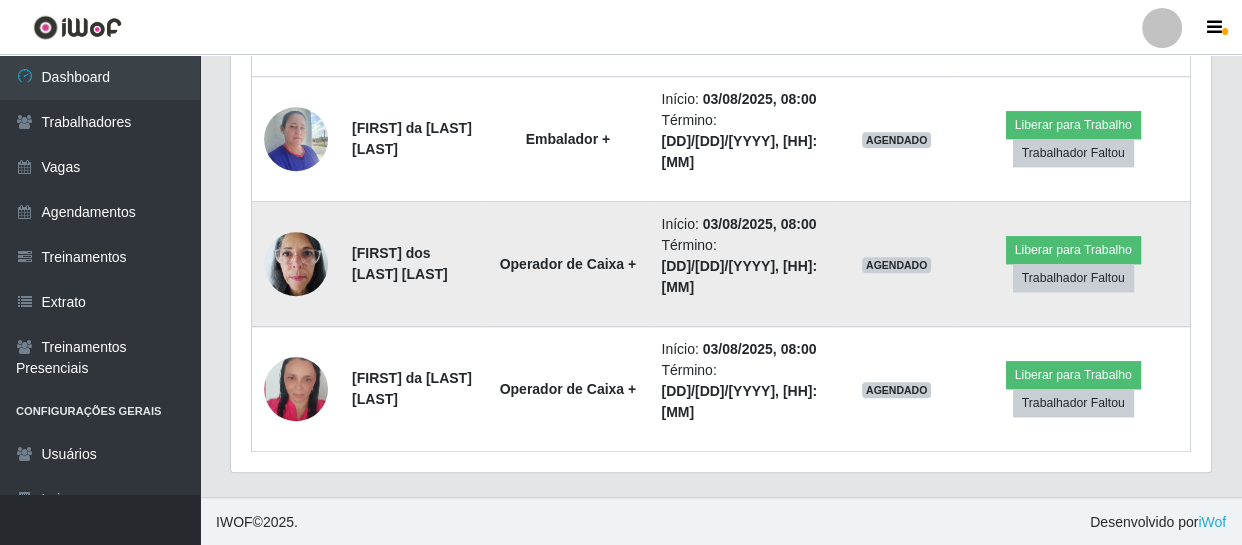 scroll, scrollTop: 999585, scrollLeft: 999033, axis: both 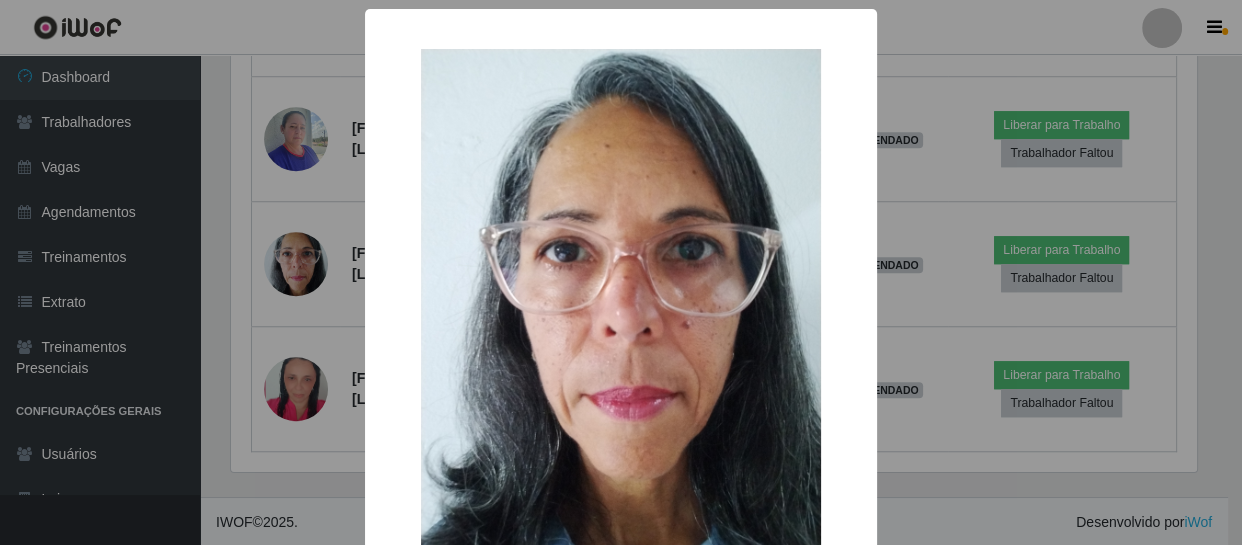 click on "× OK Cancel" at bounding box center [621, 272] 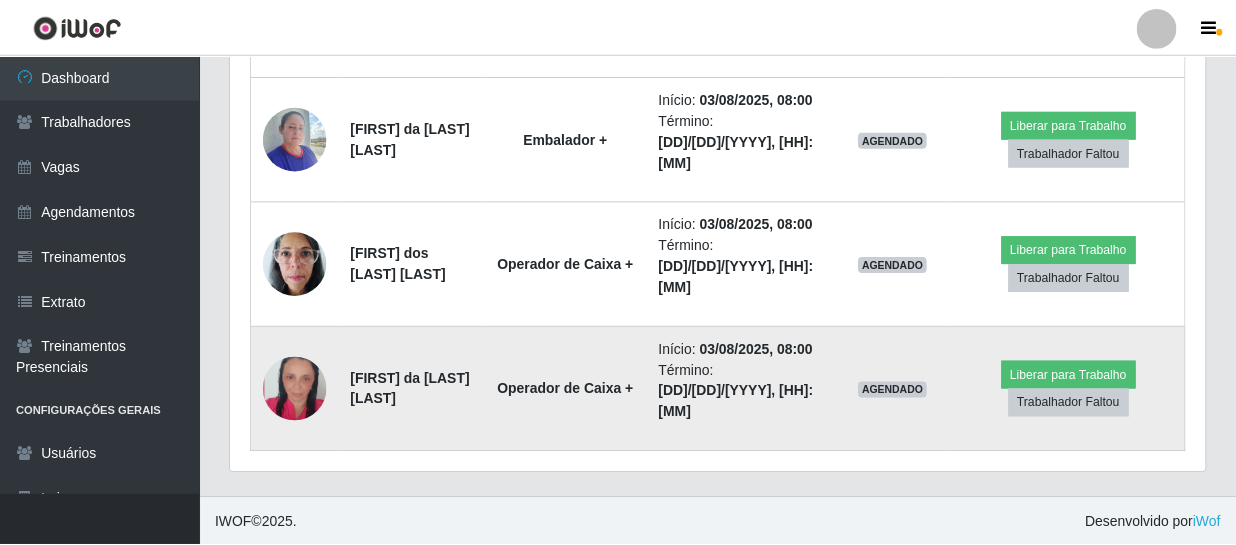 scroll 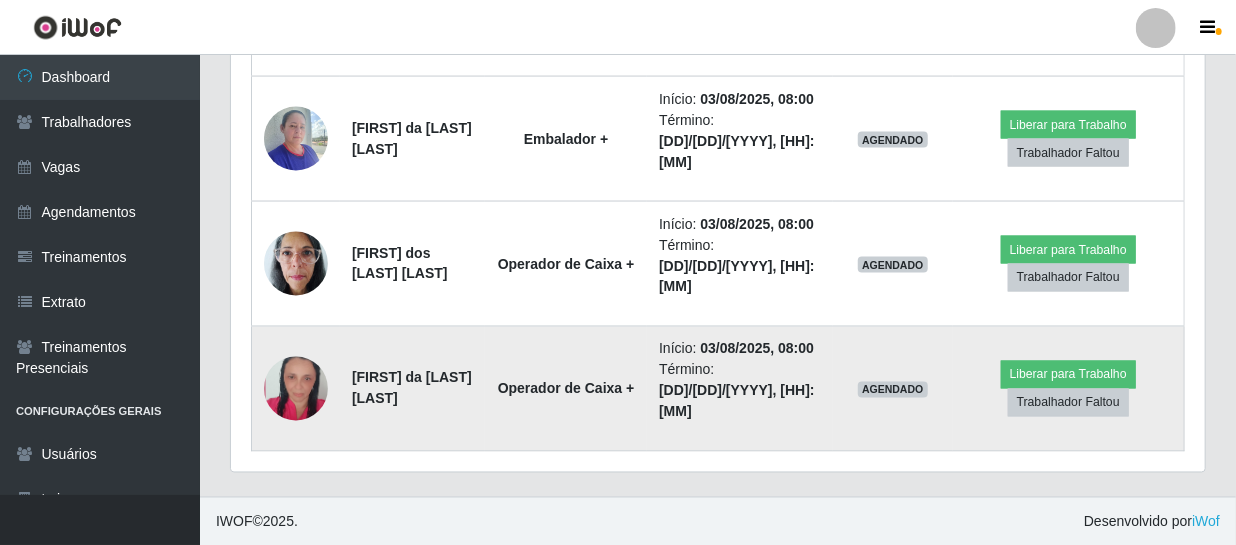 click at bounding box center (296, 389) 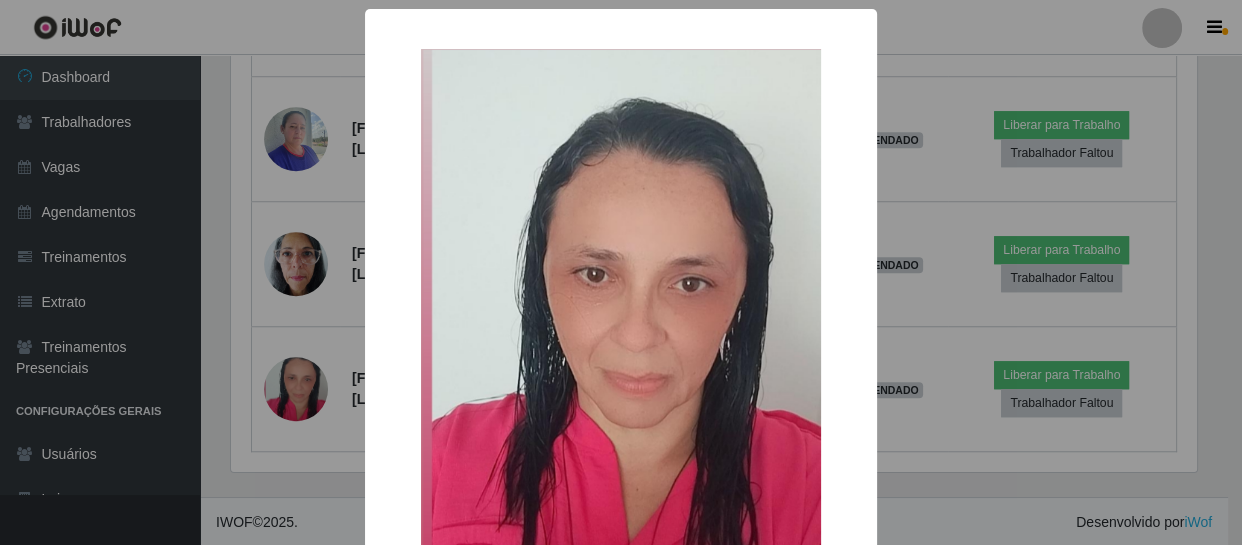 click on "× OK Cancel" at bounding box center [621, 272] 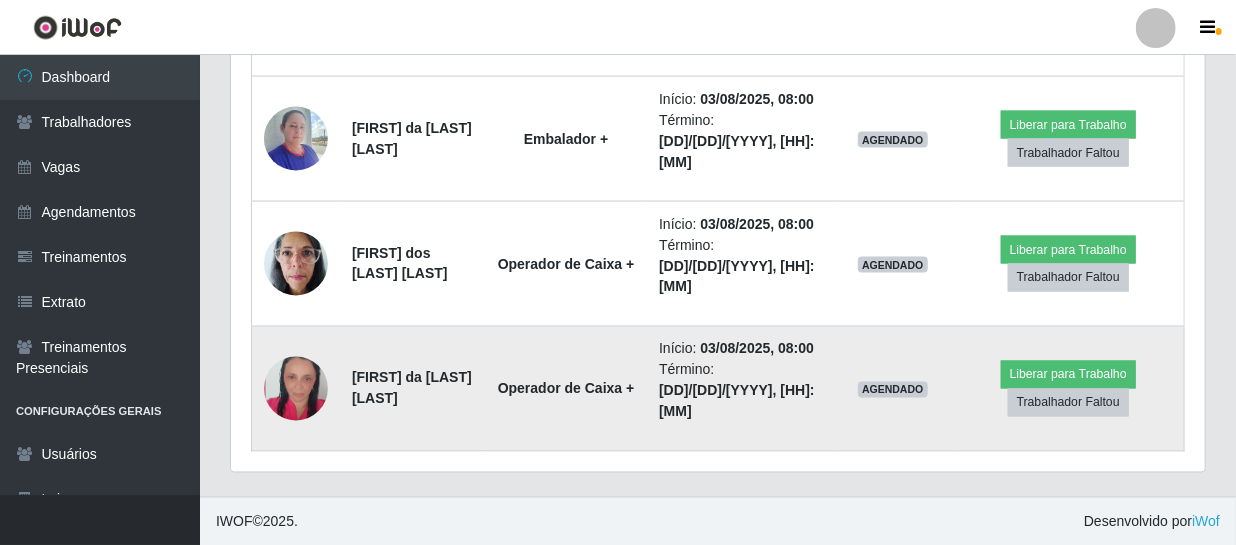 click at bounding box center [296, 389] 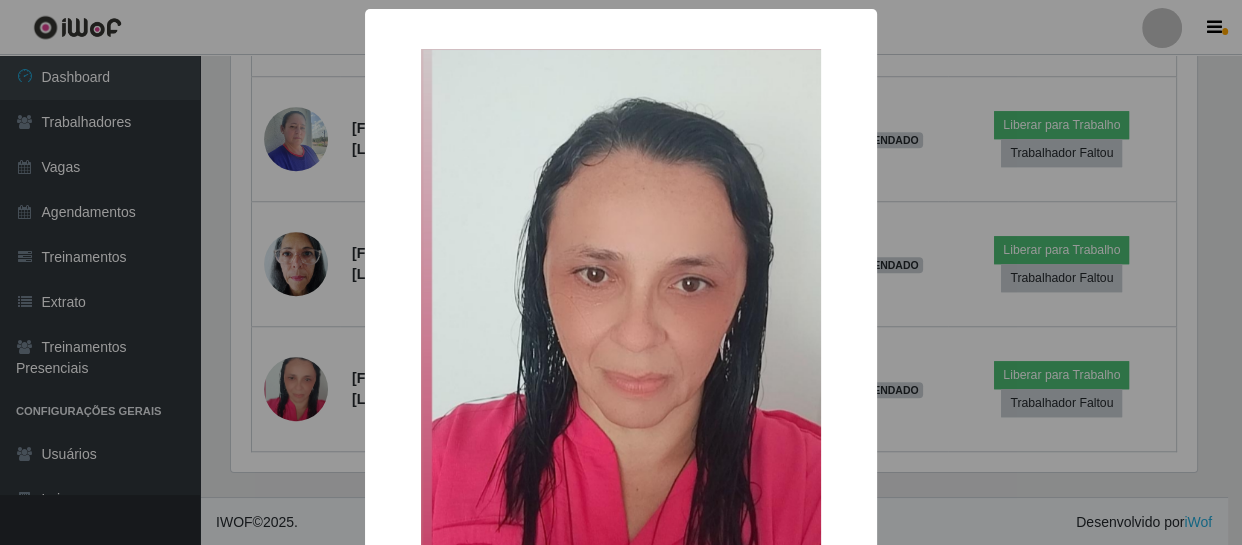 drag, startPoint x: 342, startPoint y: 329, endPoint x: 293, endPoint y: 306, distance: 54.129475 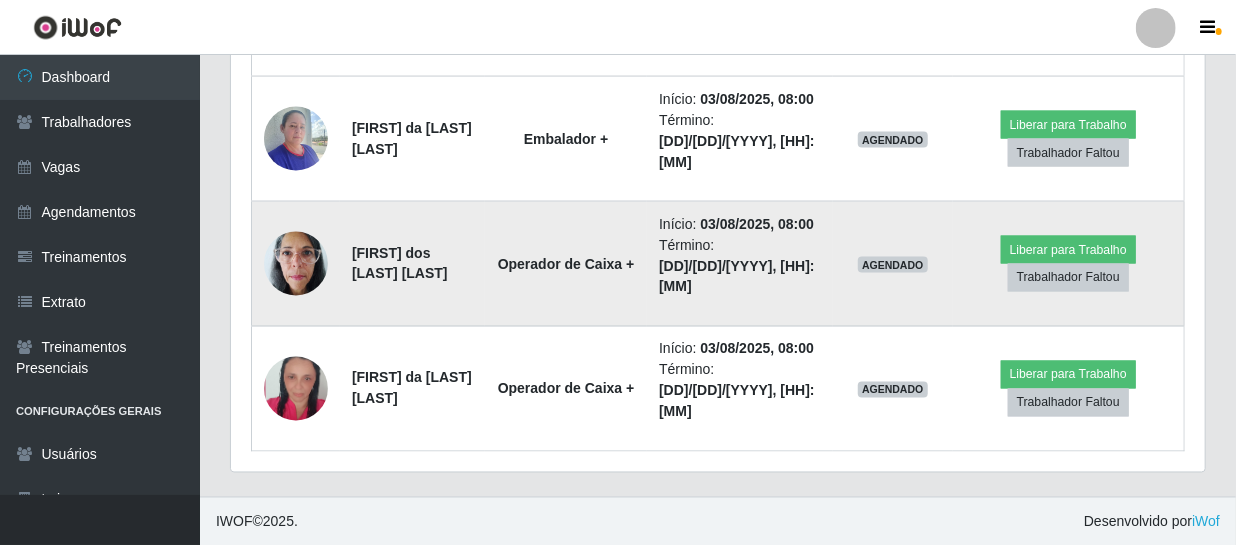 click at bounding box center [296, 263] 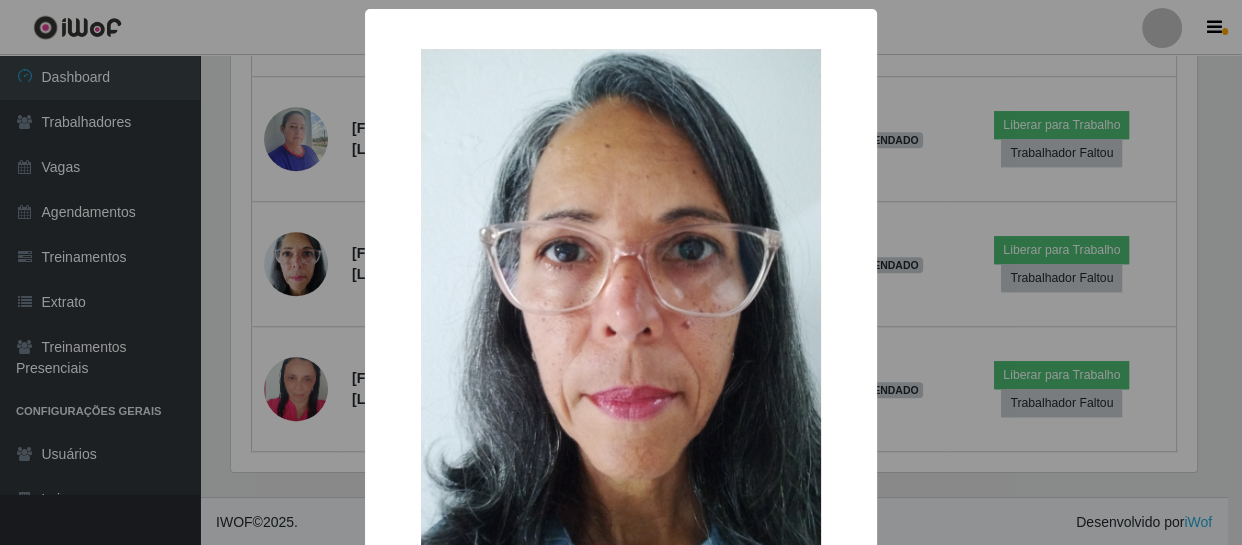 click on "× OK Cancel" at bounding box center (621, 272) 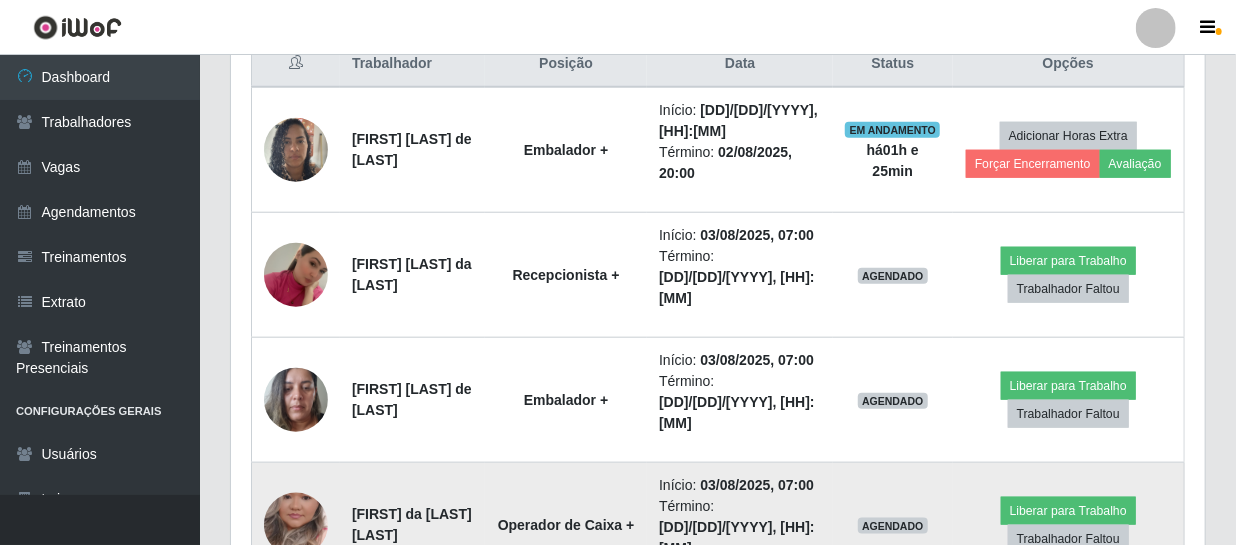 scroll, scrollTop: 880, scrollLeft: 0, axis: vertical 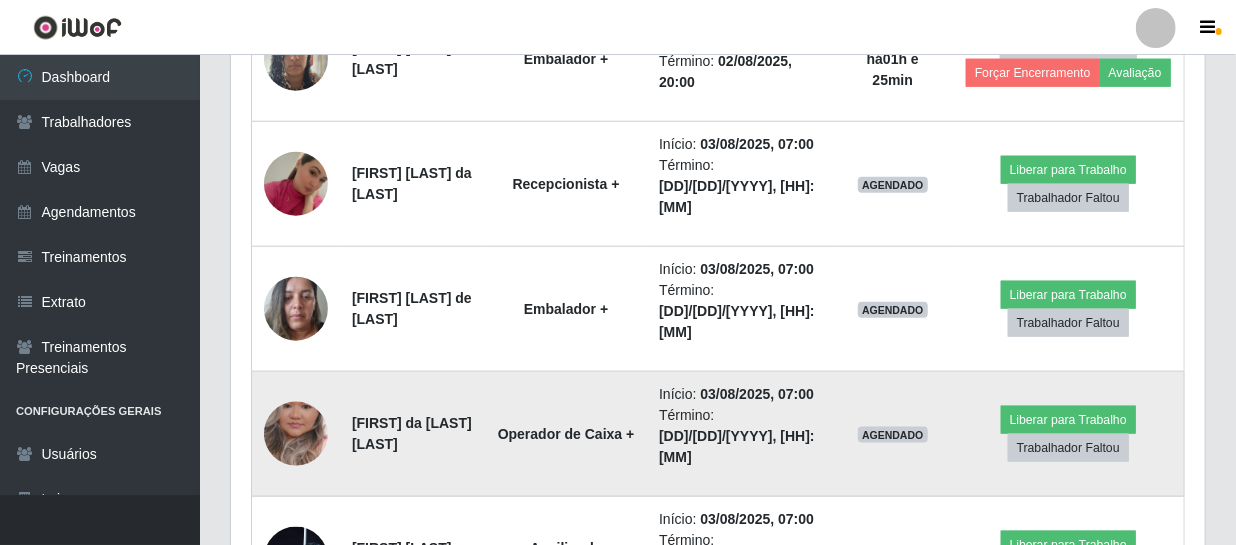 click at bounding box center (296, 434) 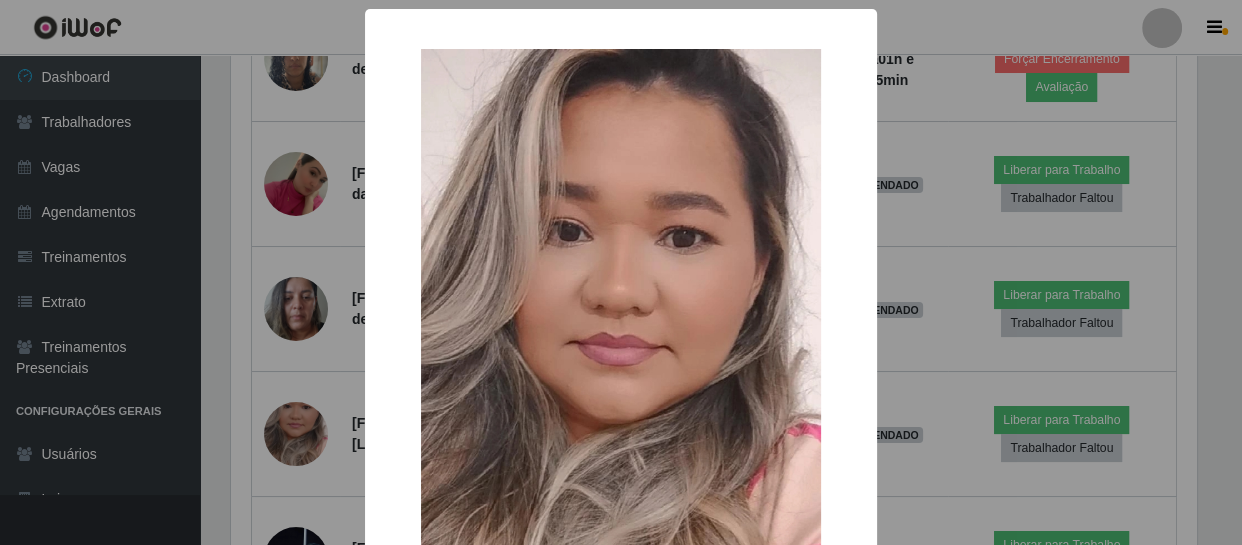 click on "× OK Cancel" at bounding box center (621, 272) 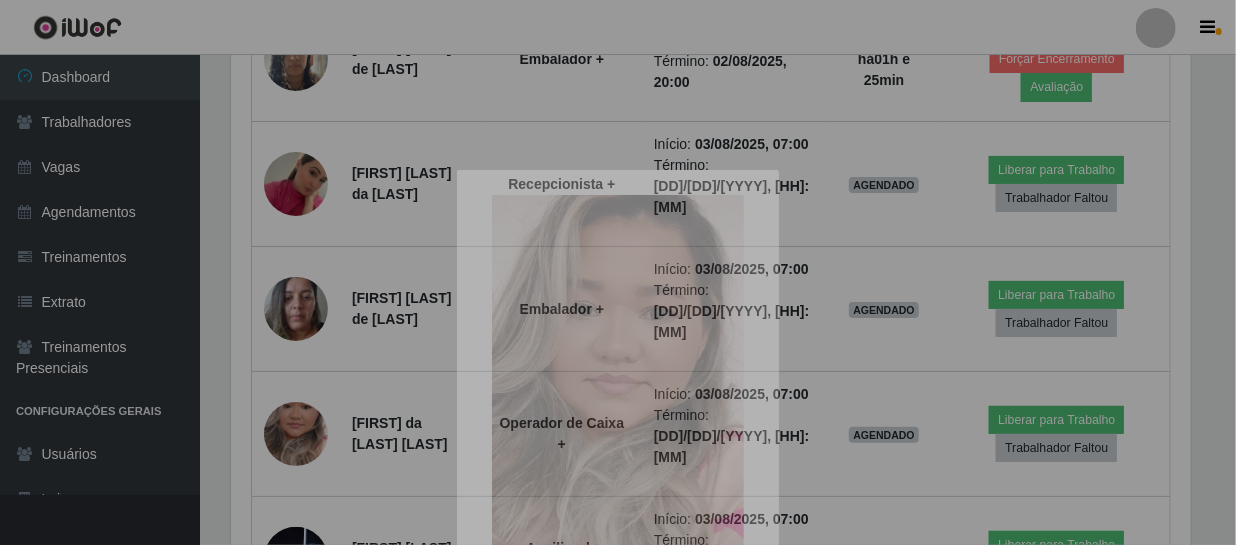 scroll, scrollTop: 999585, scrollLeft: 999025, axis: both 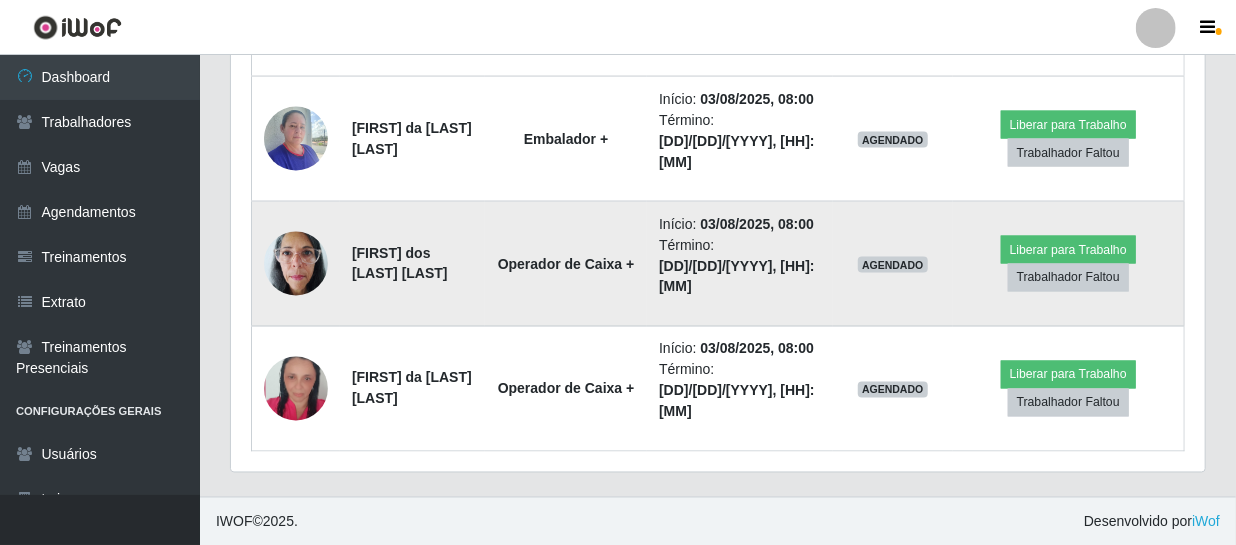 click at bounding box center [296, 263] 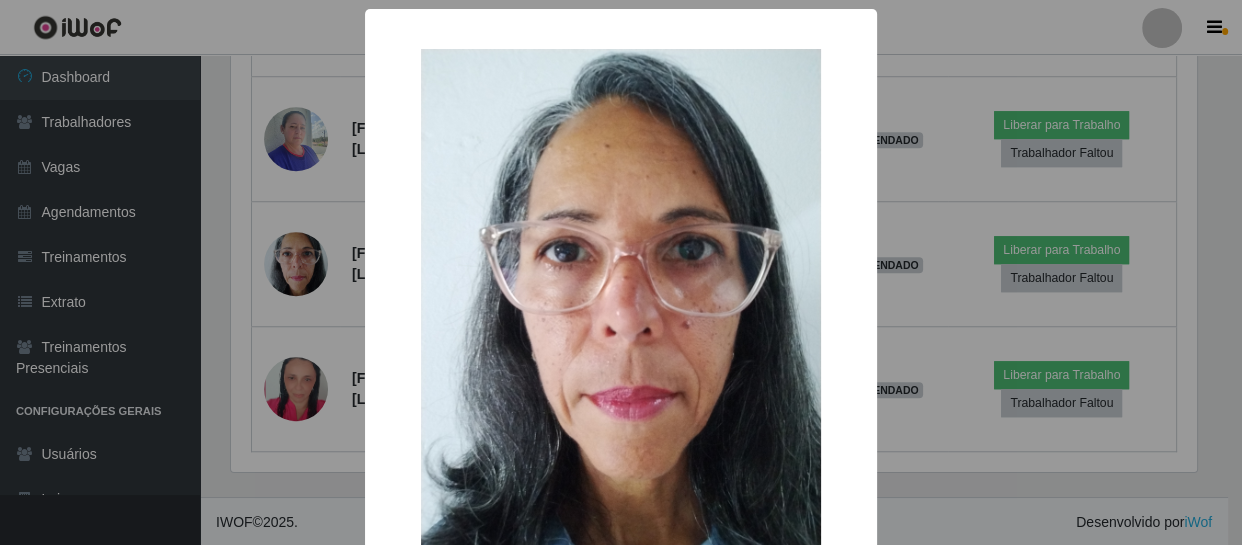 click on "× OK Cancel" at bounding box center (621, 272) 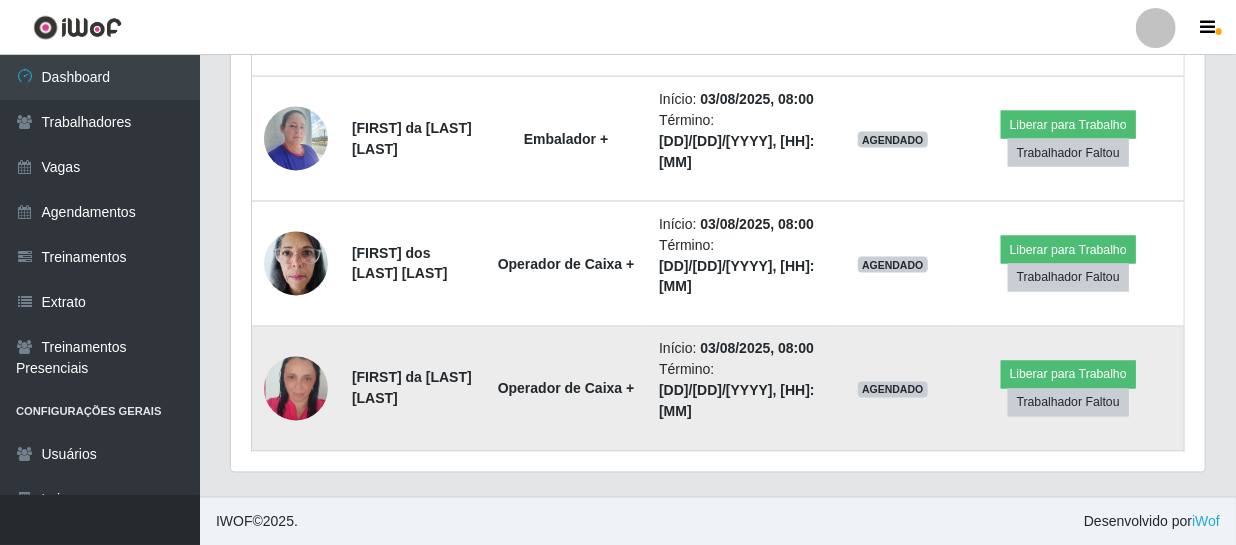 click at bounding box center (296, 389) 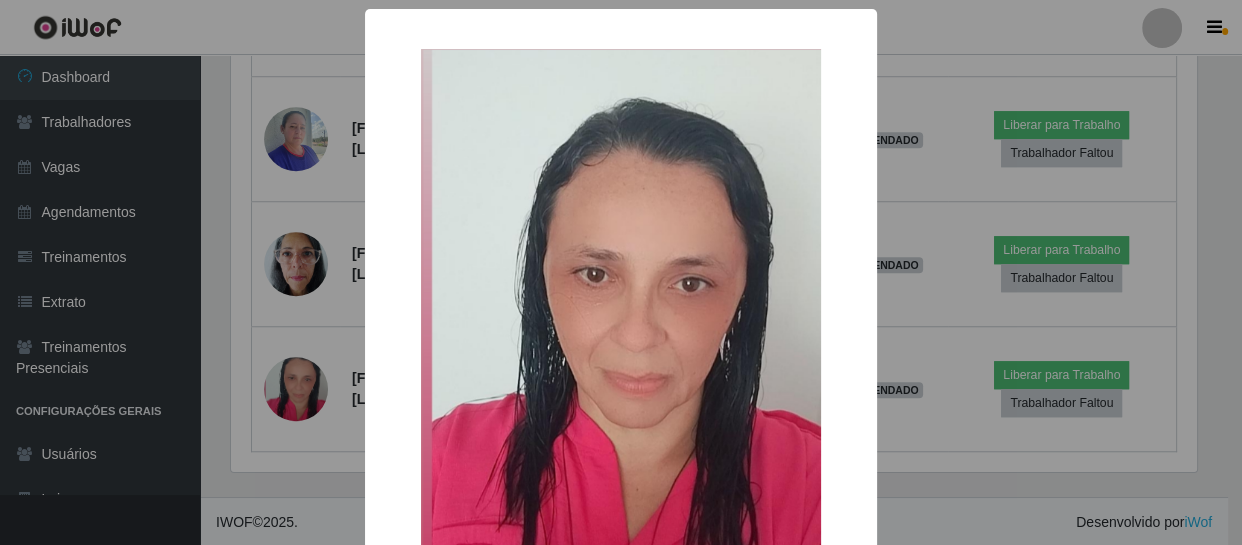 click on "× OK Cancel" at bounding box center [621, 272] 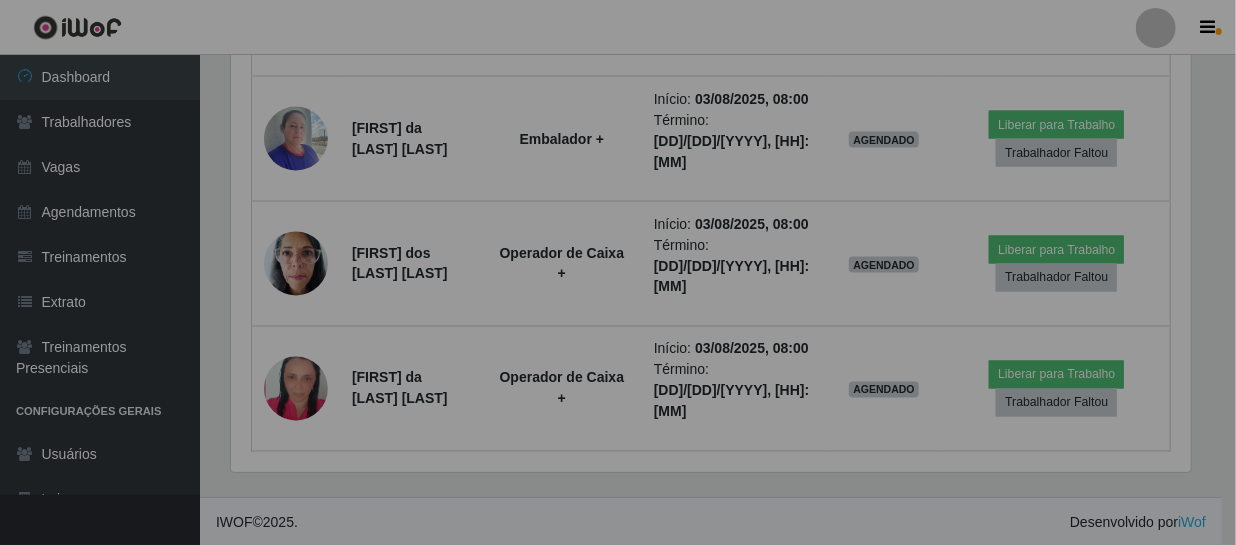 scroll, scrollTop: 999585, scrollLeft: 999025, axis: both 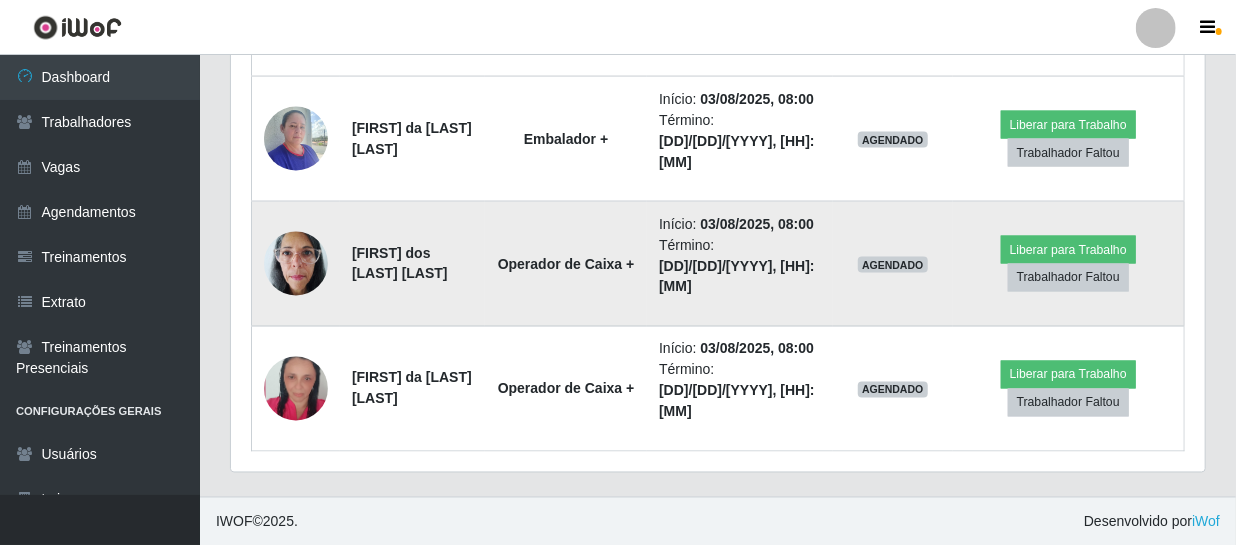 click at bounding box center (296, 263) 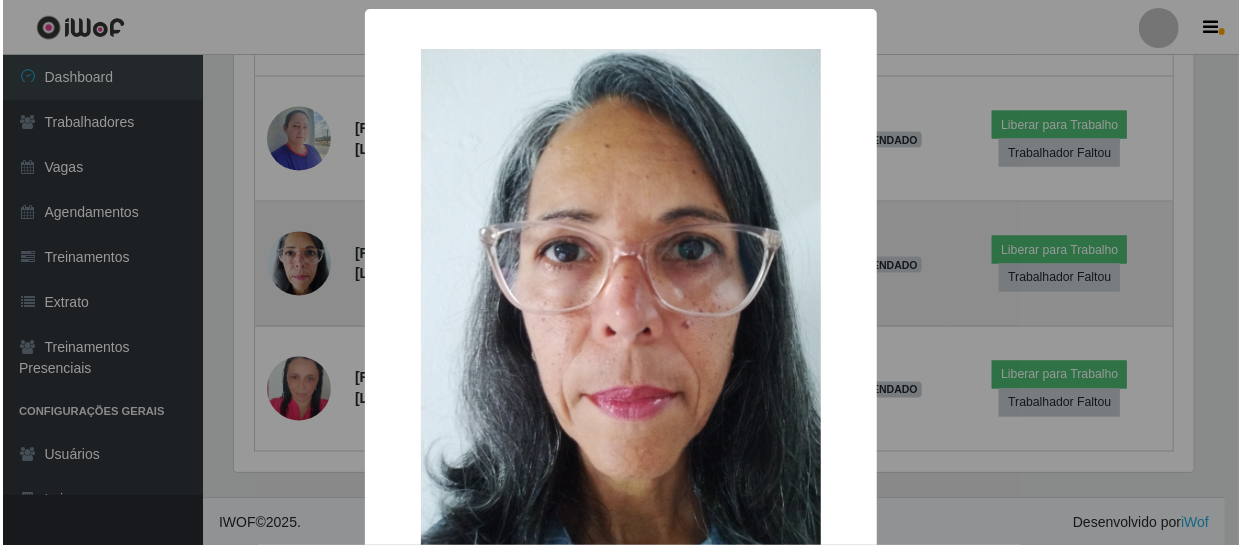 scroll, scrollTop: 999585, scrollLeft: 999033, axis: both 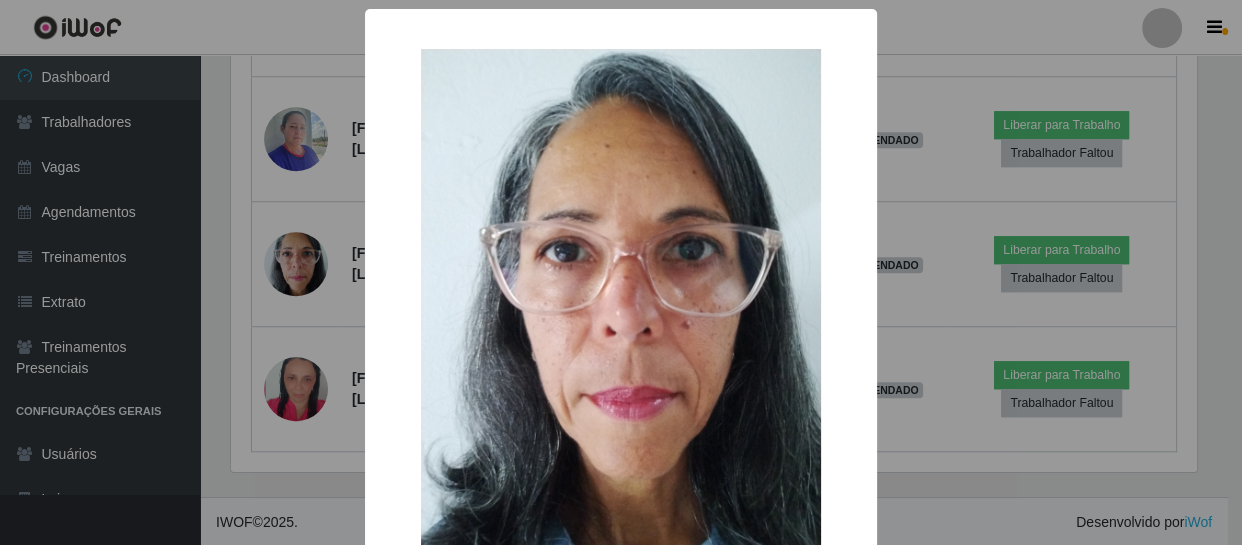 click on "× OK Cancel" at bounding box center (621, 272) 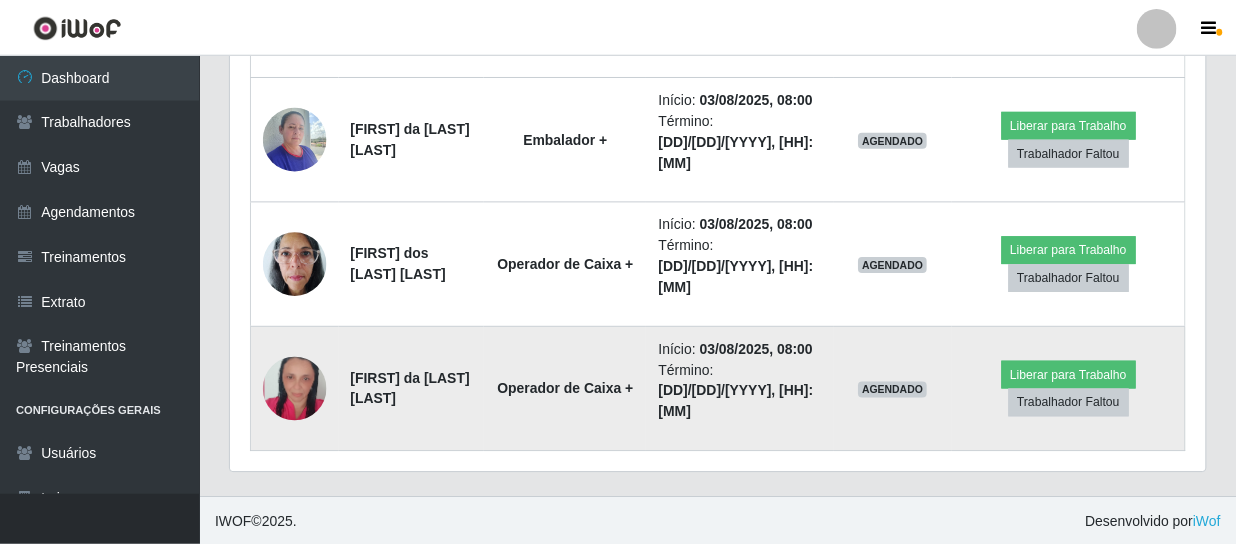 scroll, scrollTop: 999585, scrollLeft: 999025, axis: both 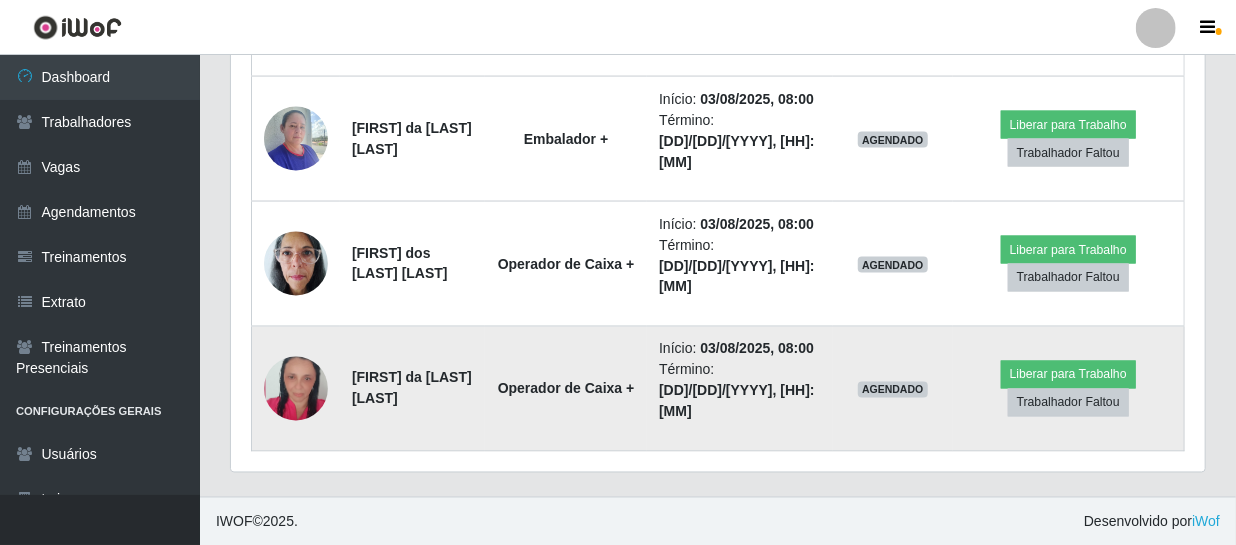 click at bounding box center [296, 389] 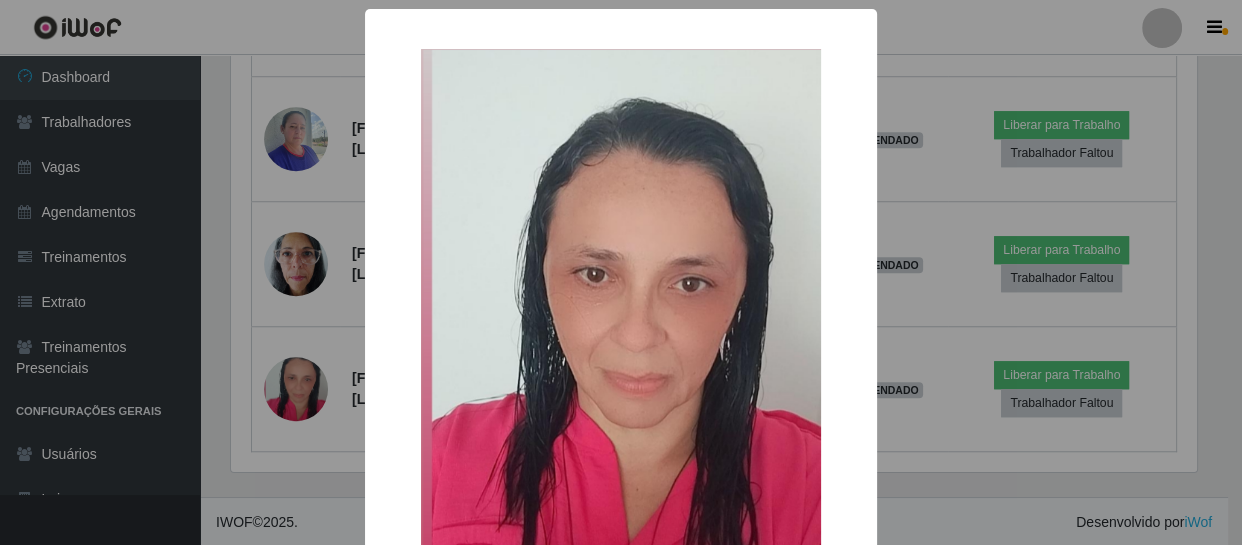 click on "× OK Cancel" at bounding box center [621, 272] 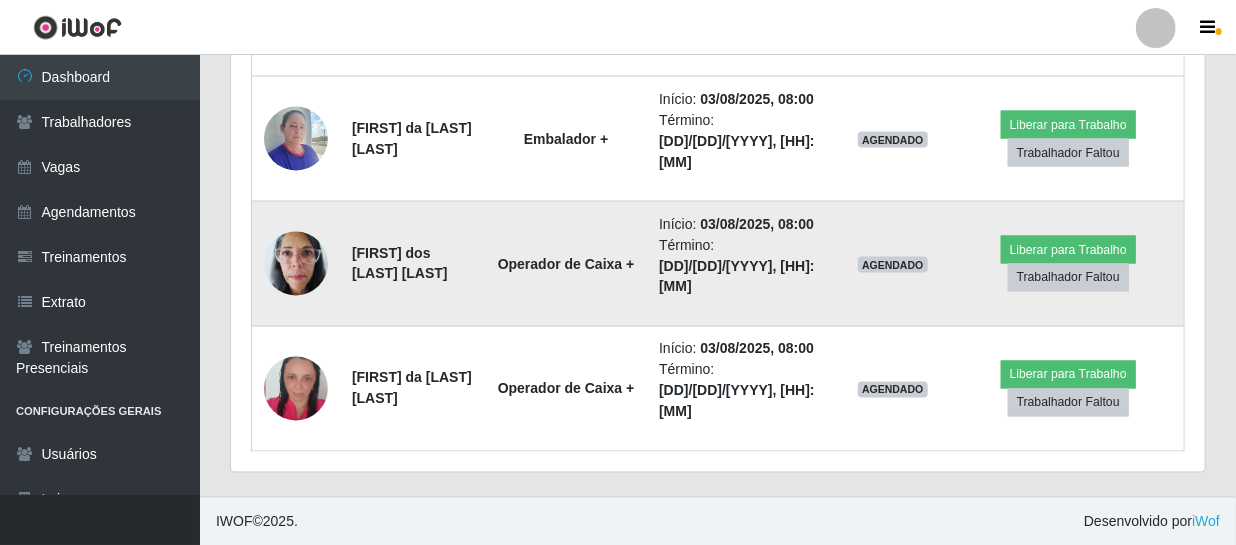 click at bounding box center [296, 263] 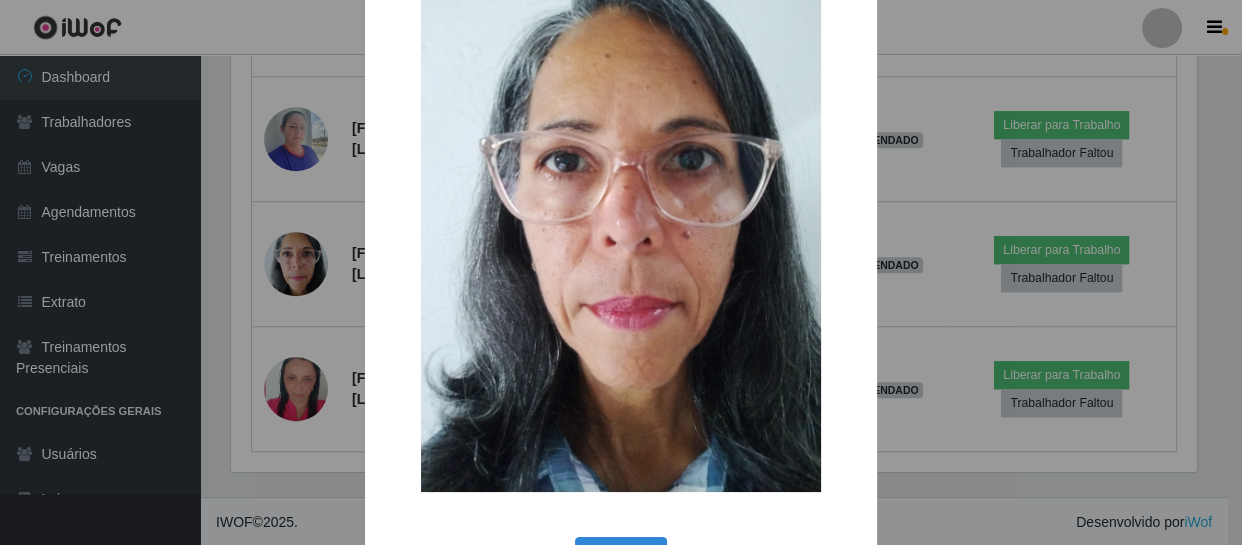 click on "×" at bounding box center (621, 225) 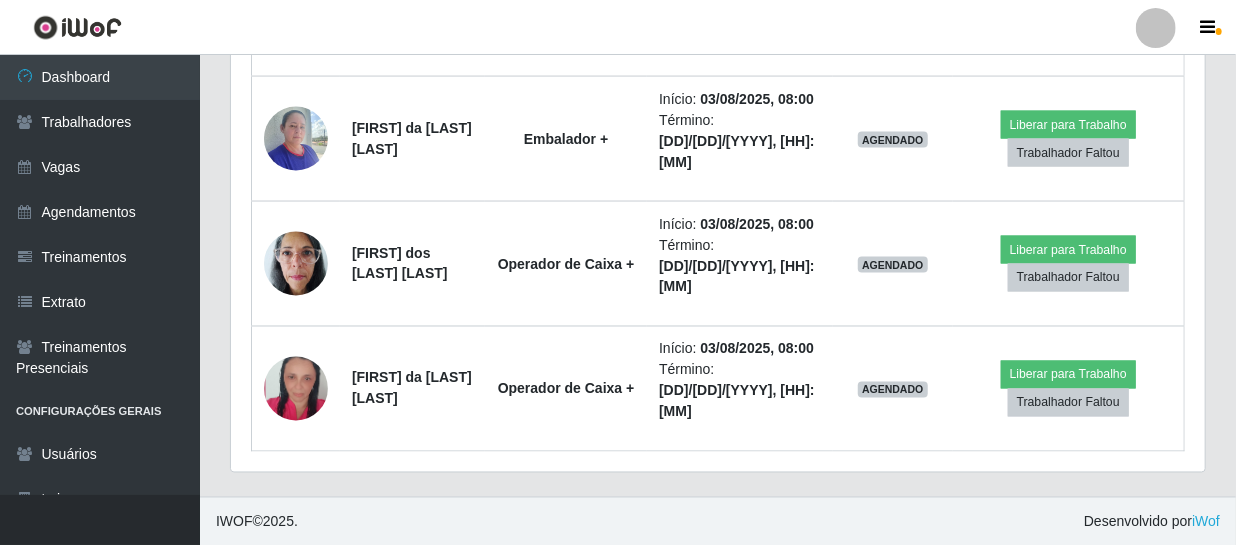 scroll, scrollTop: 1334, scrollLeft: 0, axis: vertical 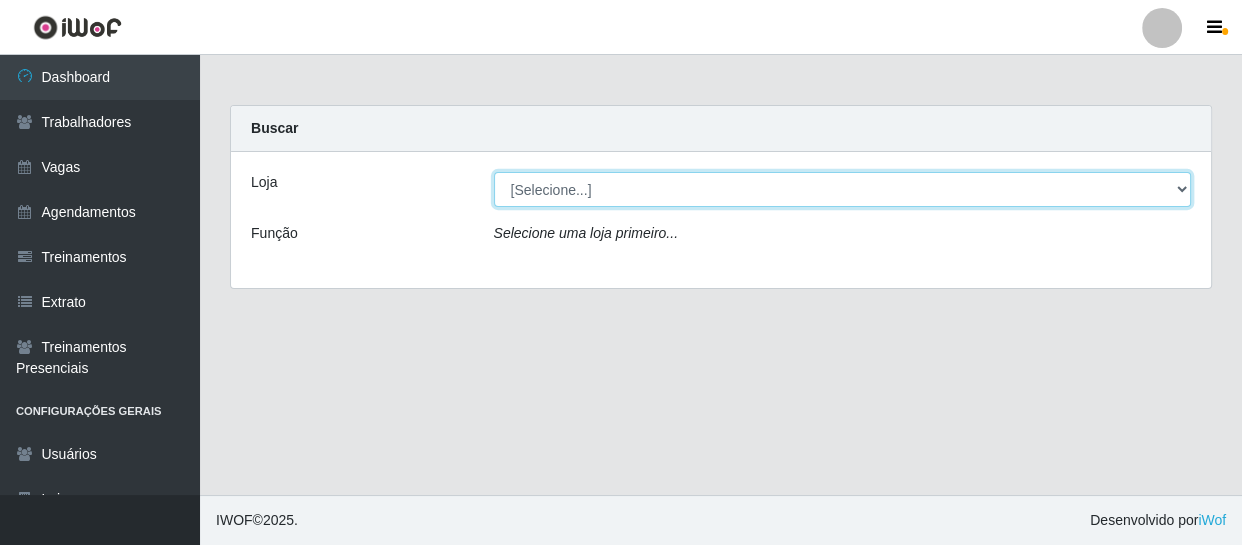 click on "[Selecione...] Varejão Supermercados" at bounding box center (843, 189) 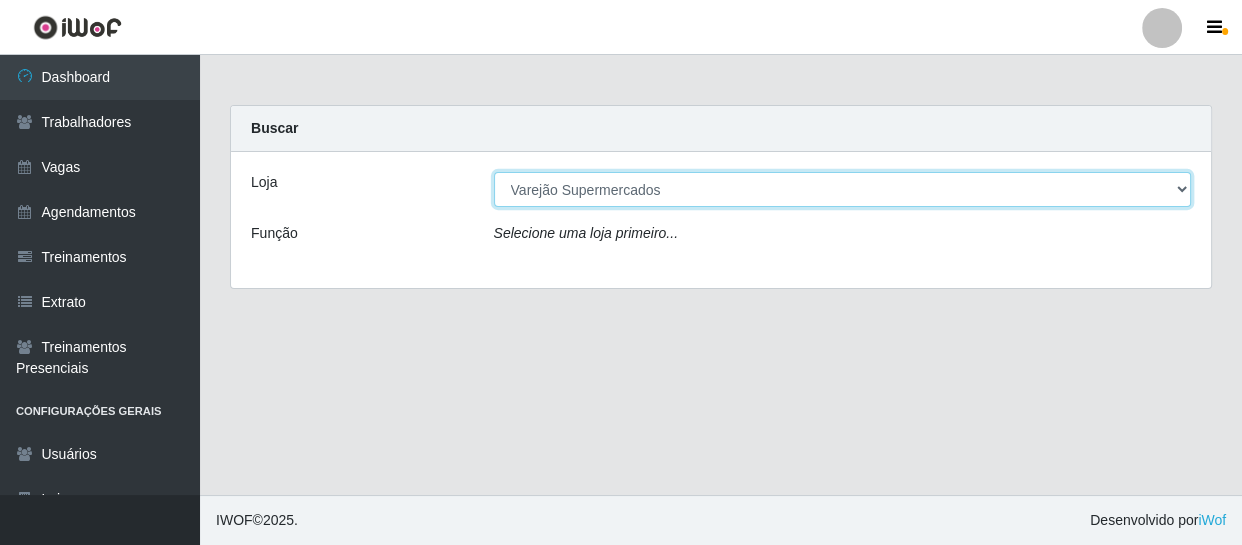 click on "[Selecione...] Varejão Supermercados" at bounding box center [843, 189] 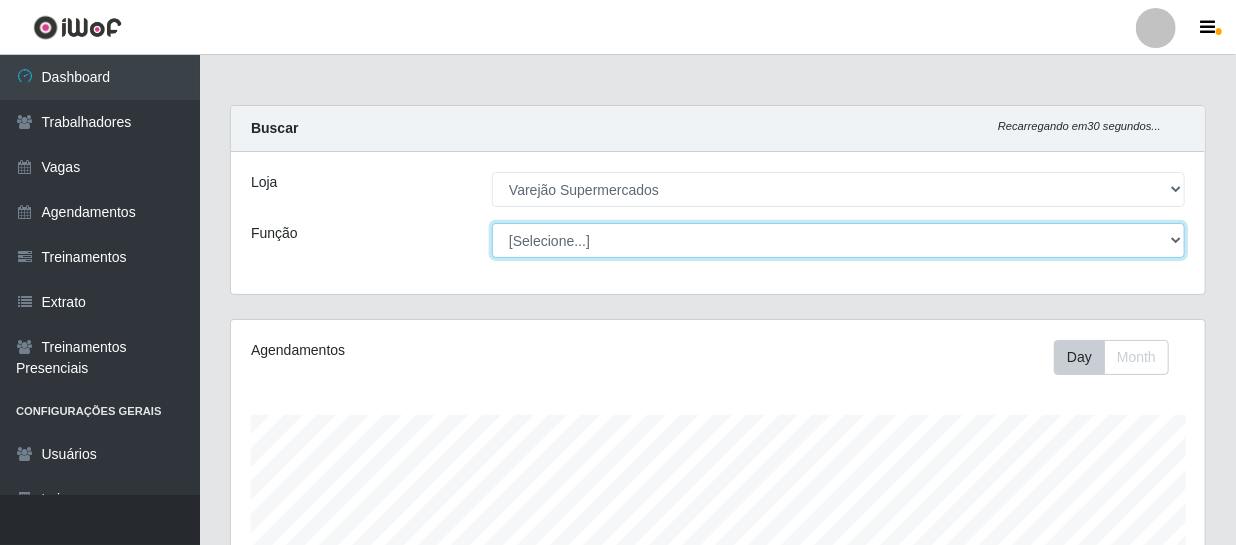scroll, scrollTop: 999585, scrollLeft: 999025, axis: both 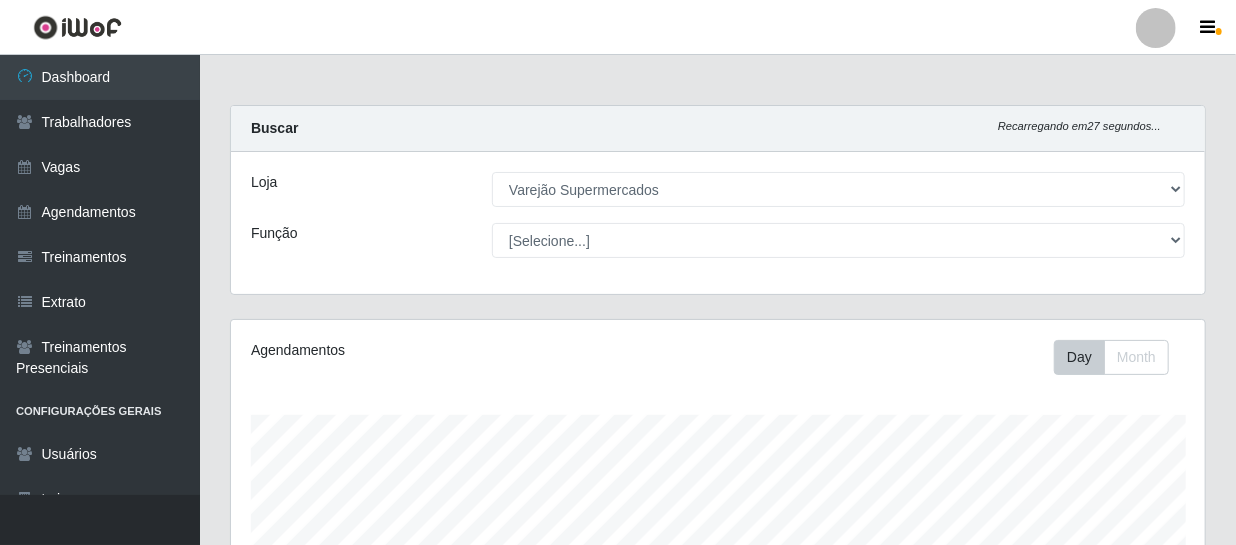 click on "Loja" at bounding box center [356, 189] 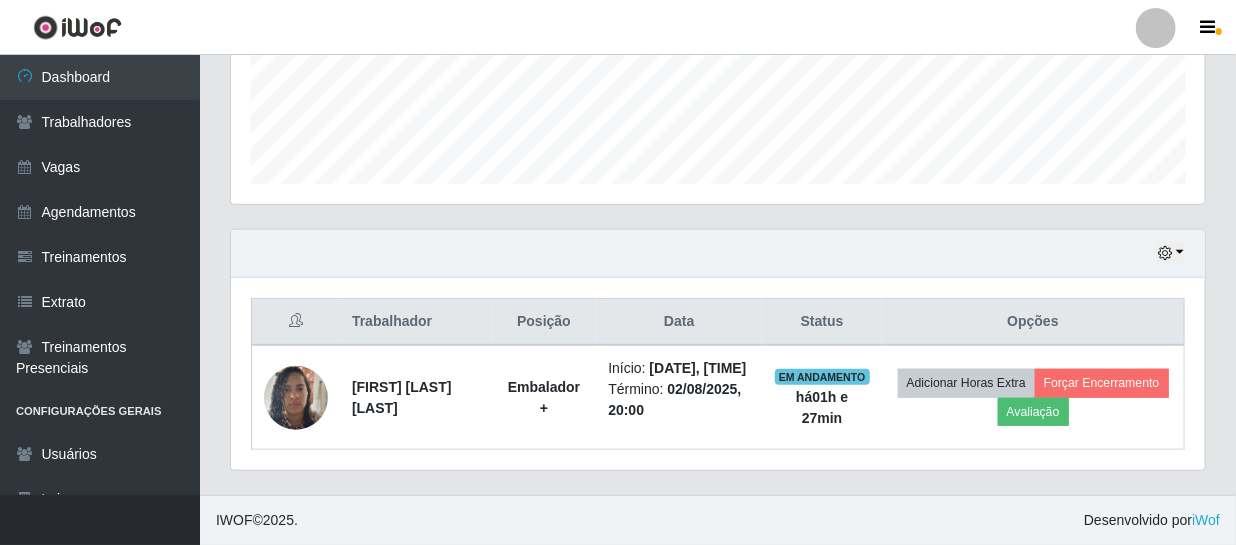scroll, scrollTop: 187, scrollLeft: 0, axis: vertical 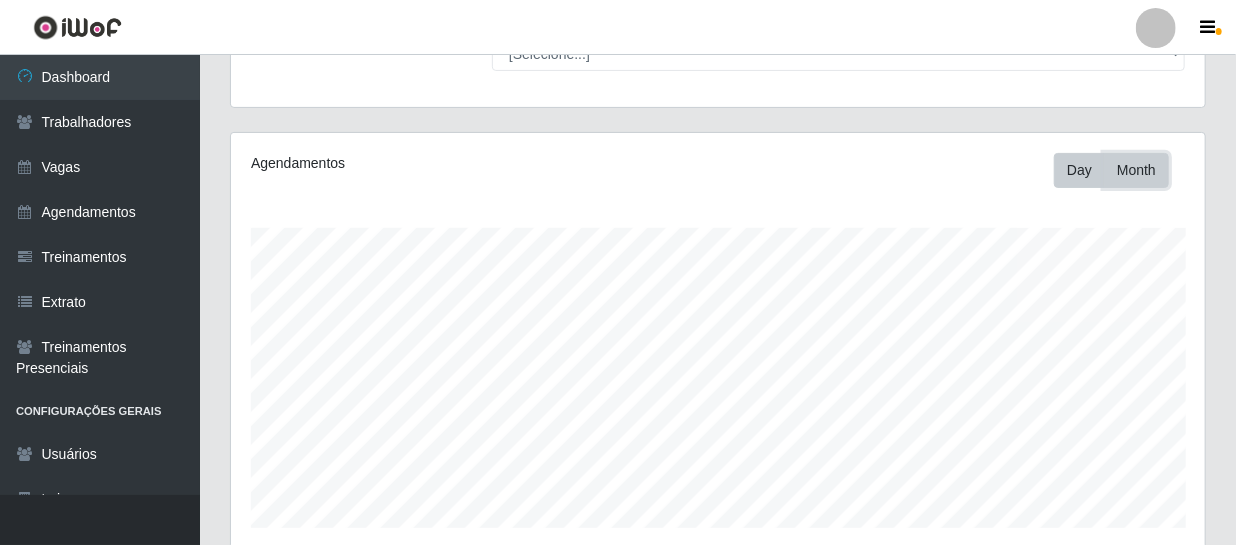 click on "Month" at bounding box center (1136, 170) 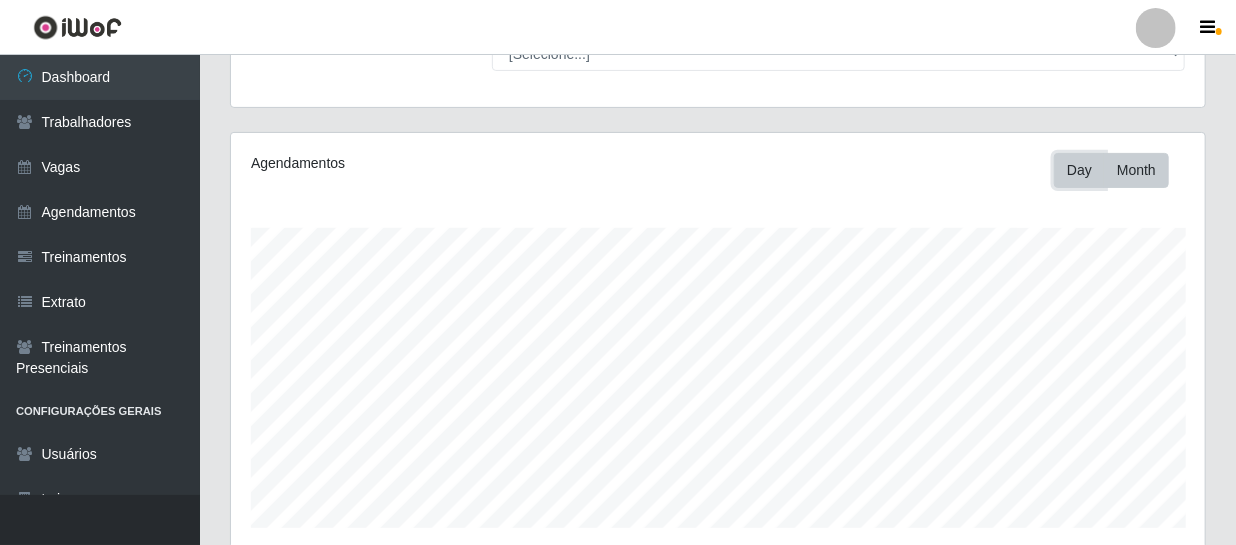 click on "Day" at bounding box center [1079, 170] 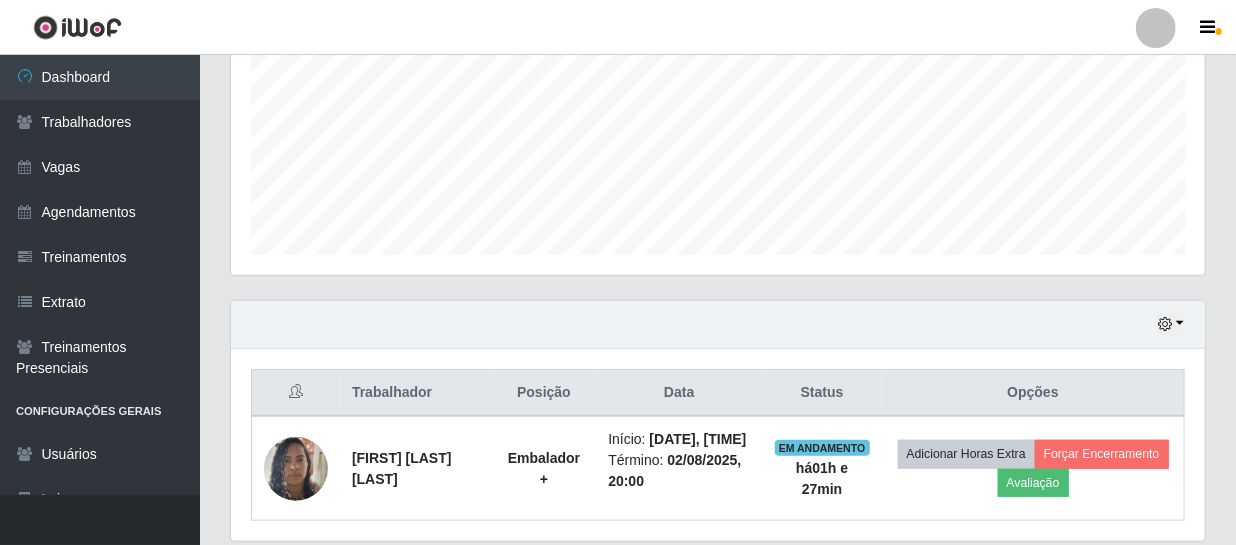 scroll, scrollTop: 550, scrollLeft: 0, axis: vertical 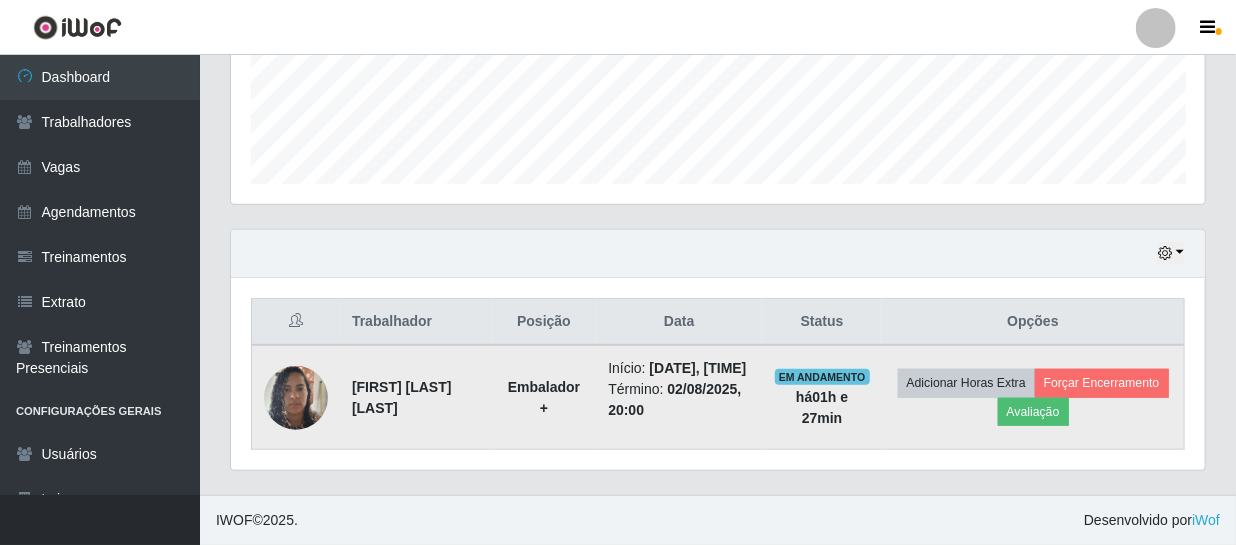 click at bounding box center [296, 397] 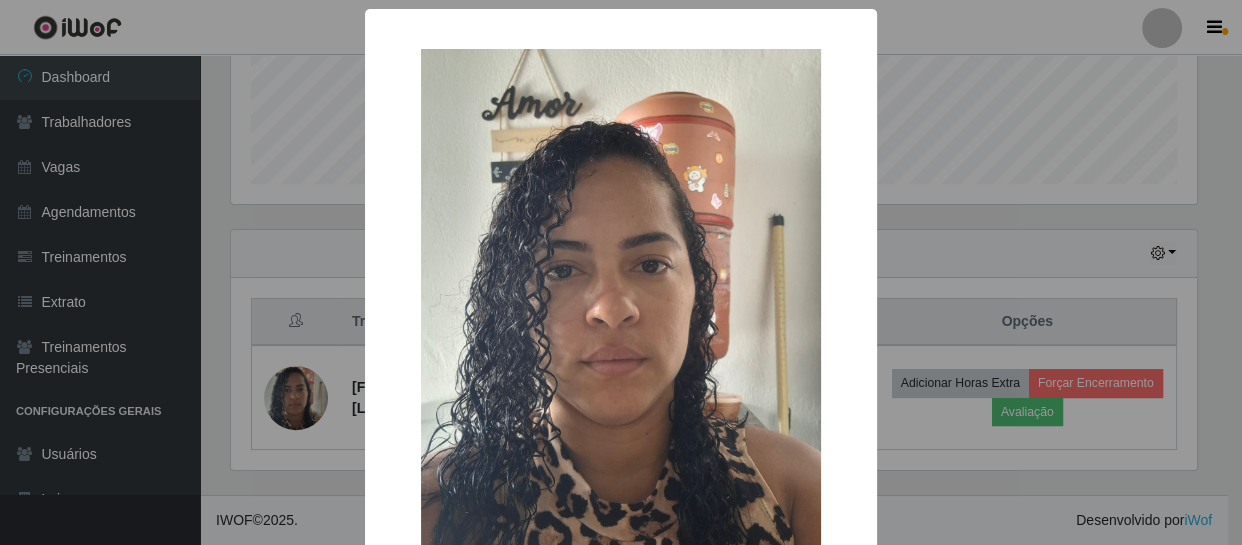 click on "× OK Cancel" at bounding box center [621, 272] 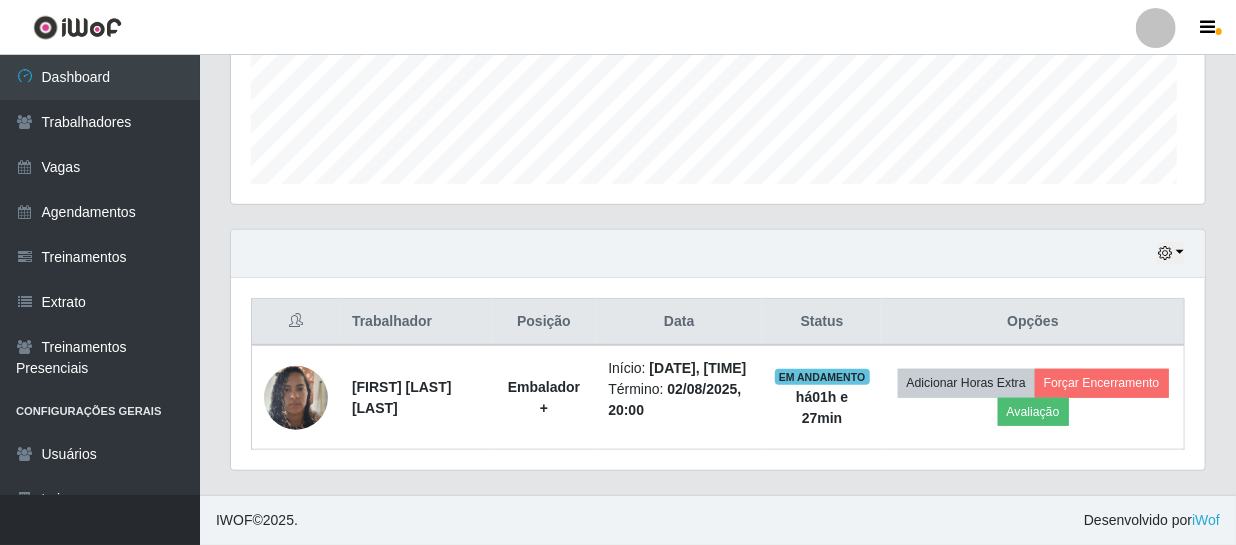 scroll, scrollTop: 999585, scrollLeft: 999025, axis: both 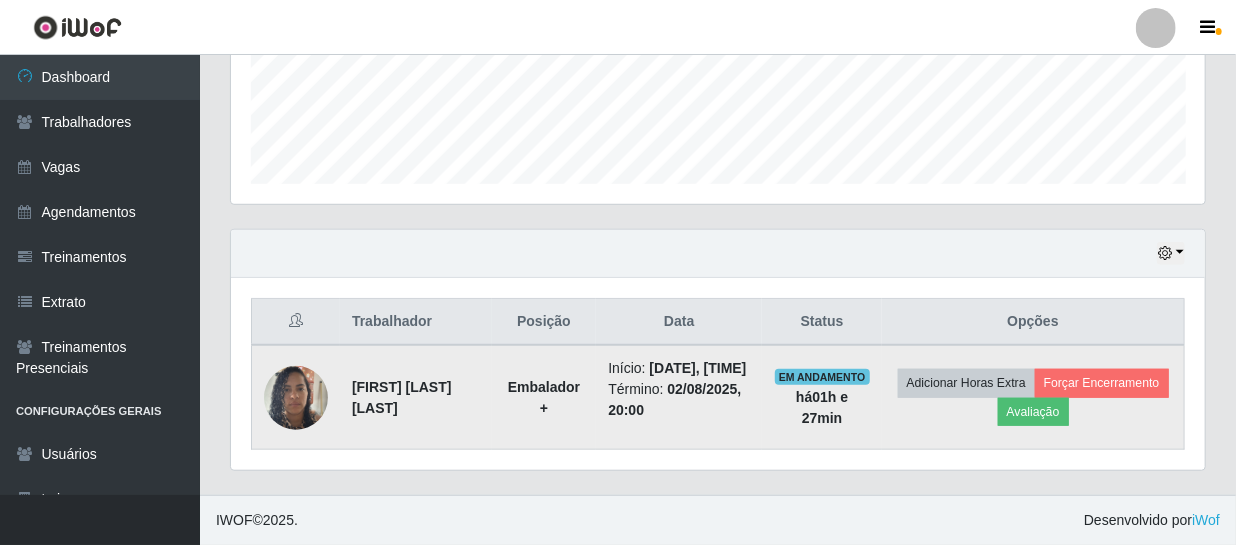 click at bounding box center [296, 397] 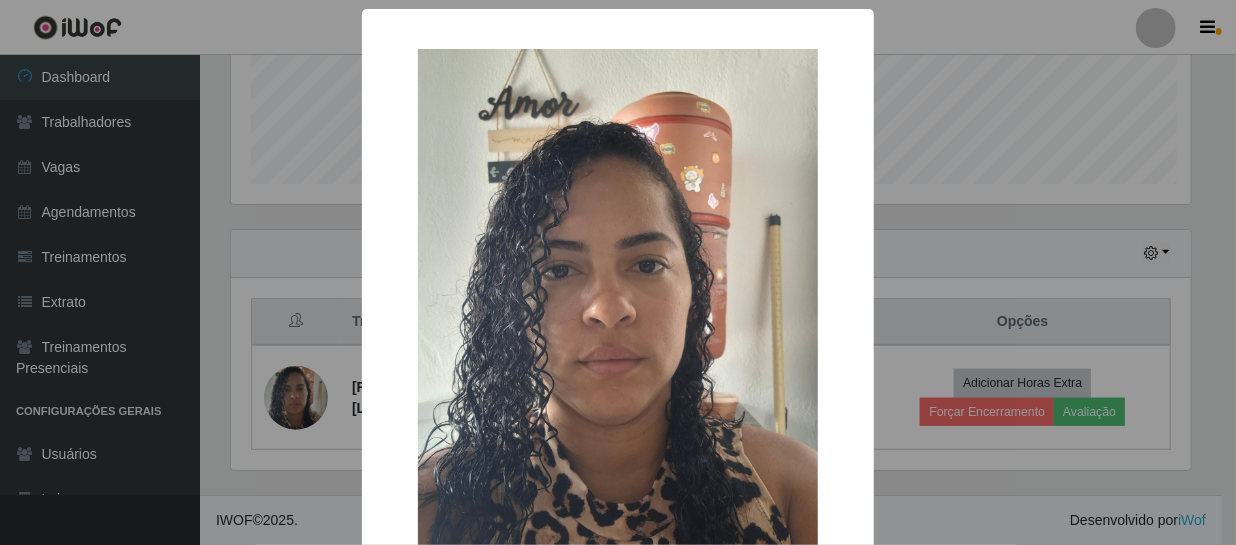 scroll, scrollTop: 999585, scrollLeft: 999033, axis: both 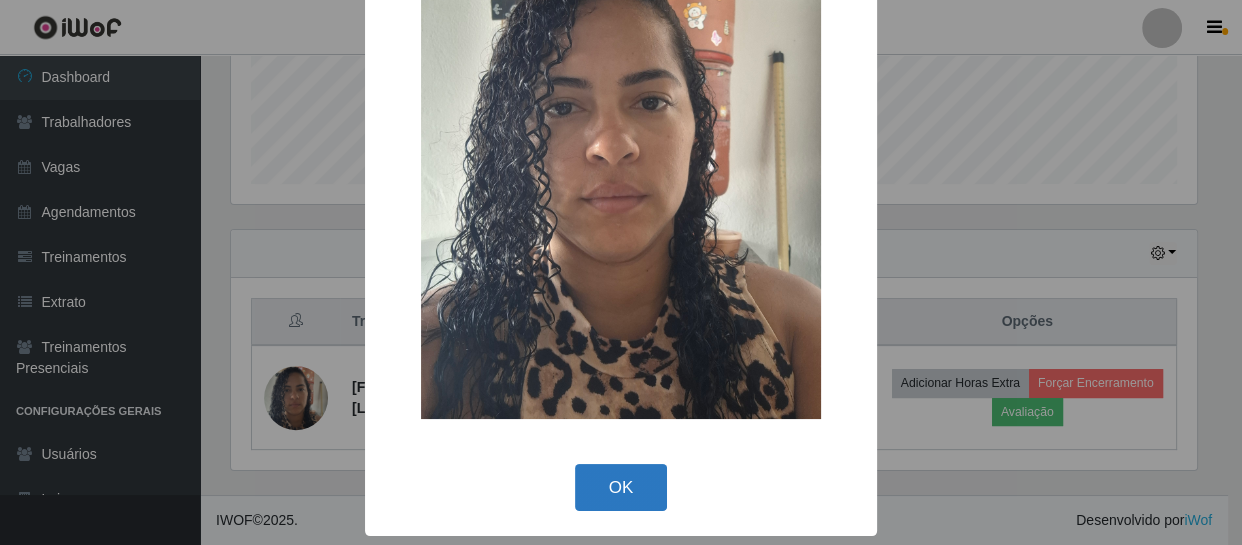 click on "OK" at bounding box center [621, 487] 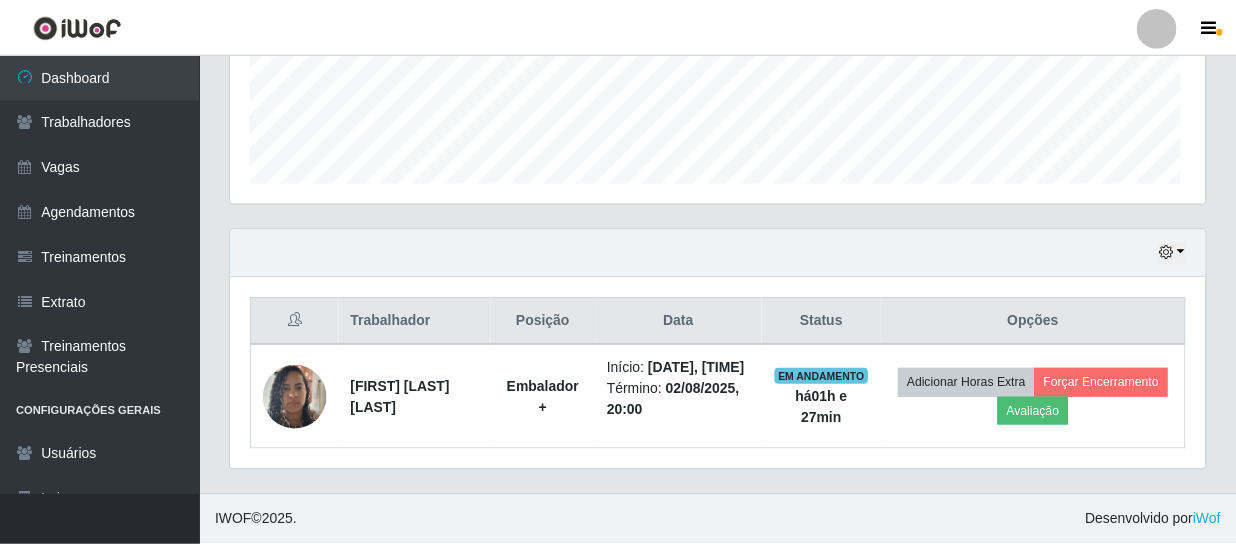 scroll, scrollTop: 999585, scrollLeft: 999025, axis: both 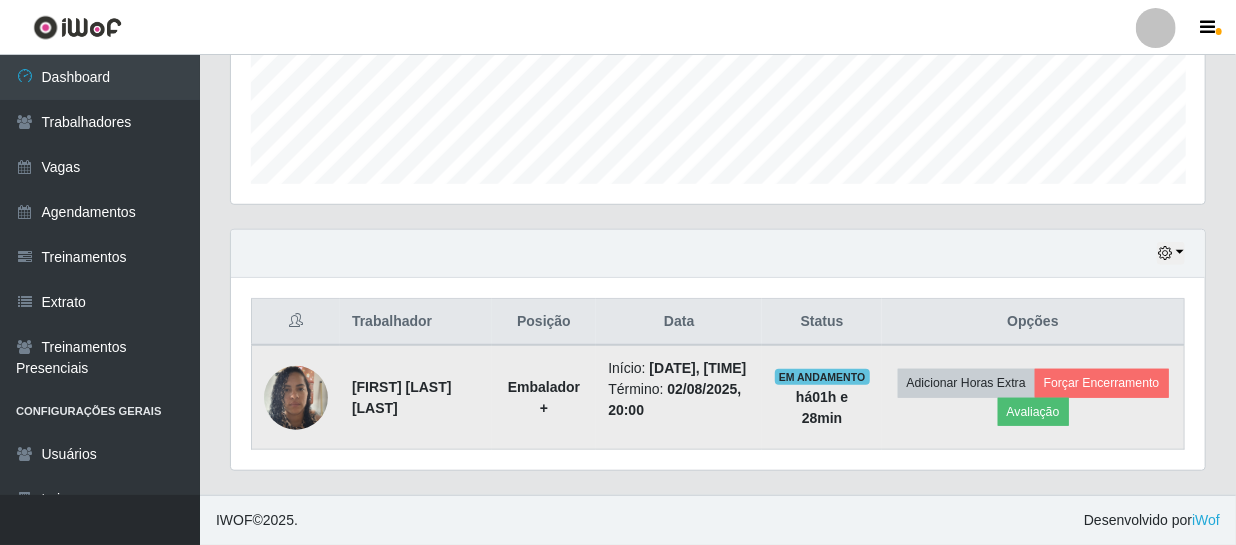 click at bounding box center (296, 397) 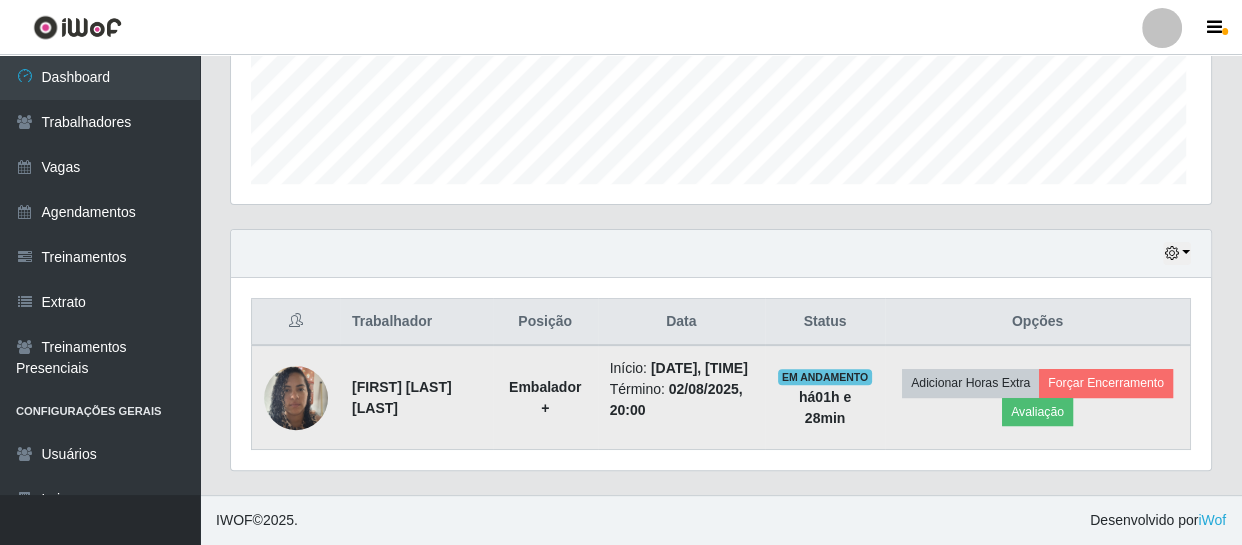 scroll, scrollTop: 999585, scrollLeft: 999033, axis: both 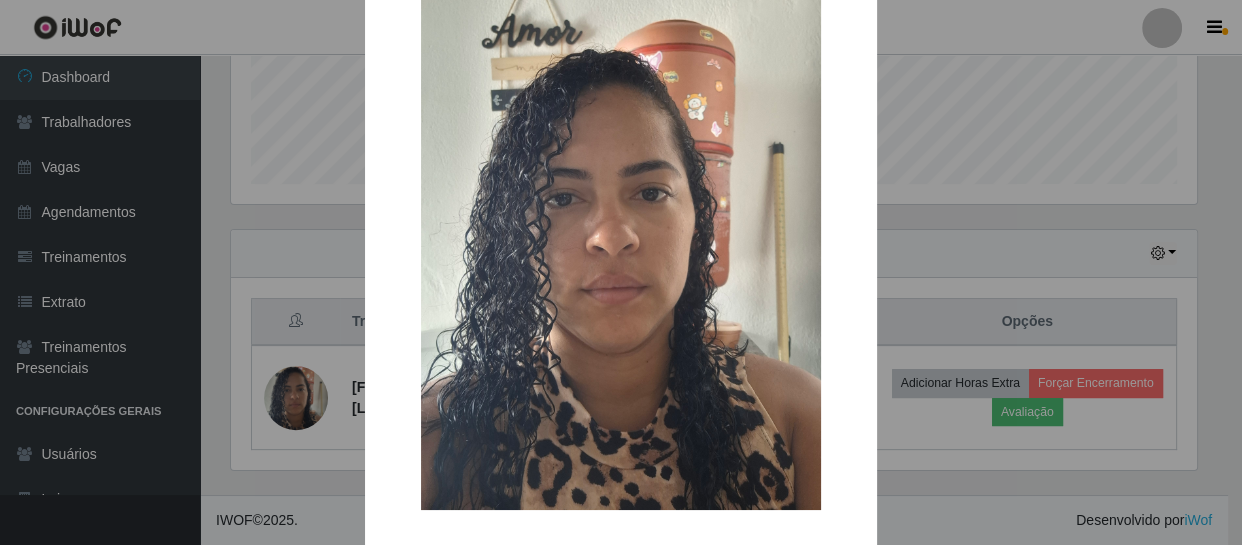 click on "× OK Cancel" at bounding box center [621, 272] 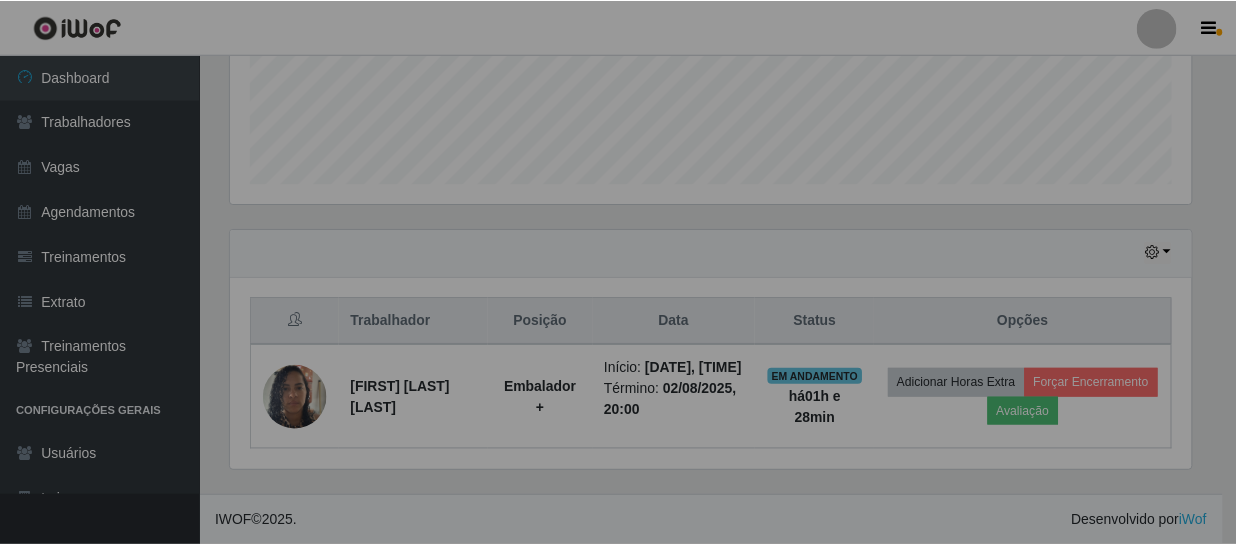 scroll, scrollTop: 999585, scrollLeft: 999025, axis: both 